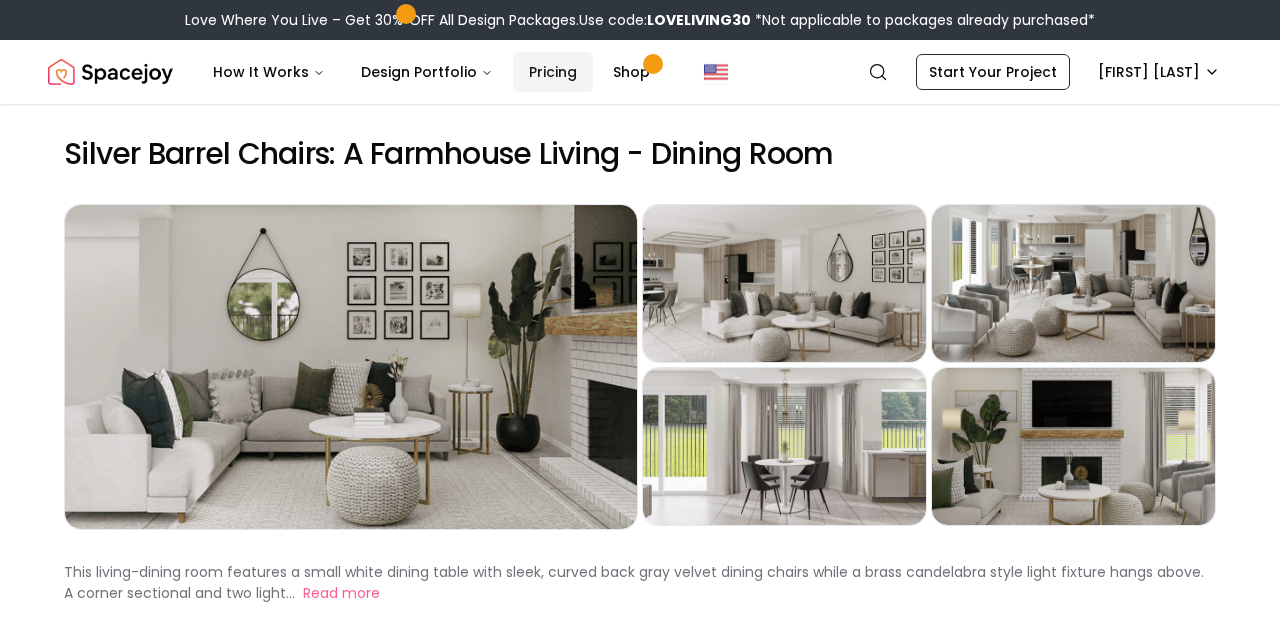 scroll, scrollTop: 0, scrollLeft: 0, axis: both 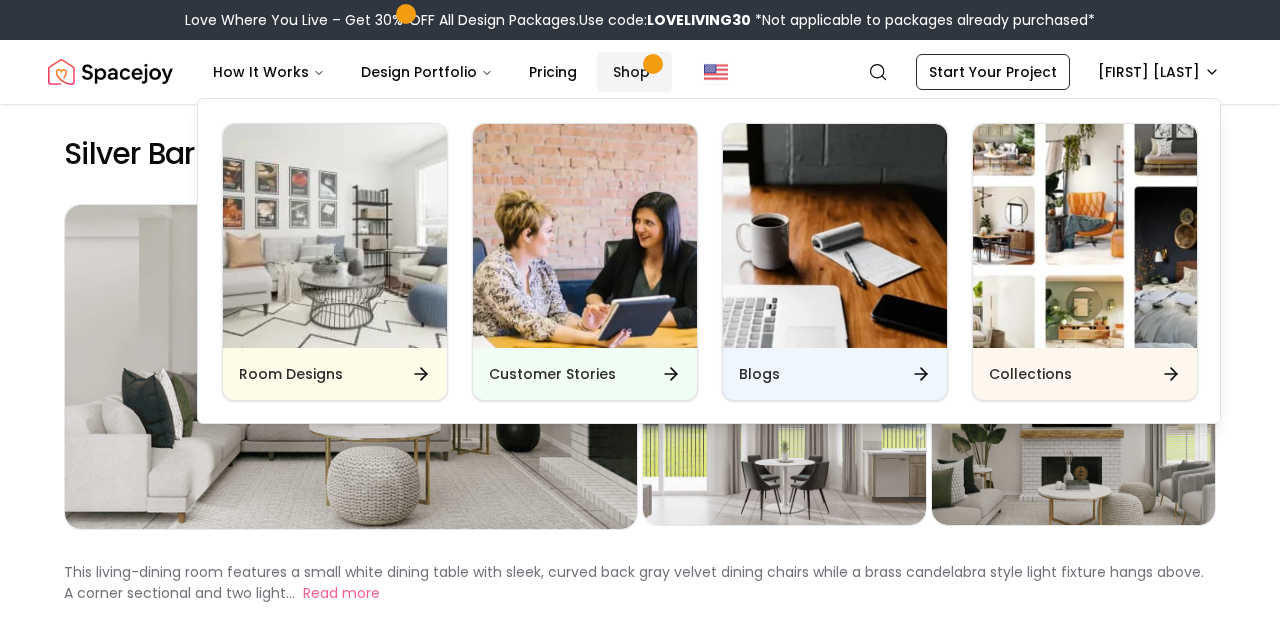click on "Shop" at bounding box center [634, 72] 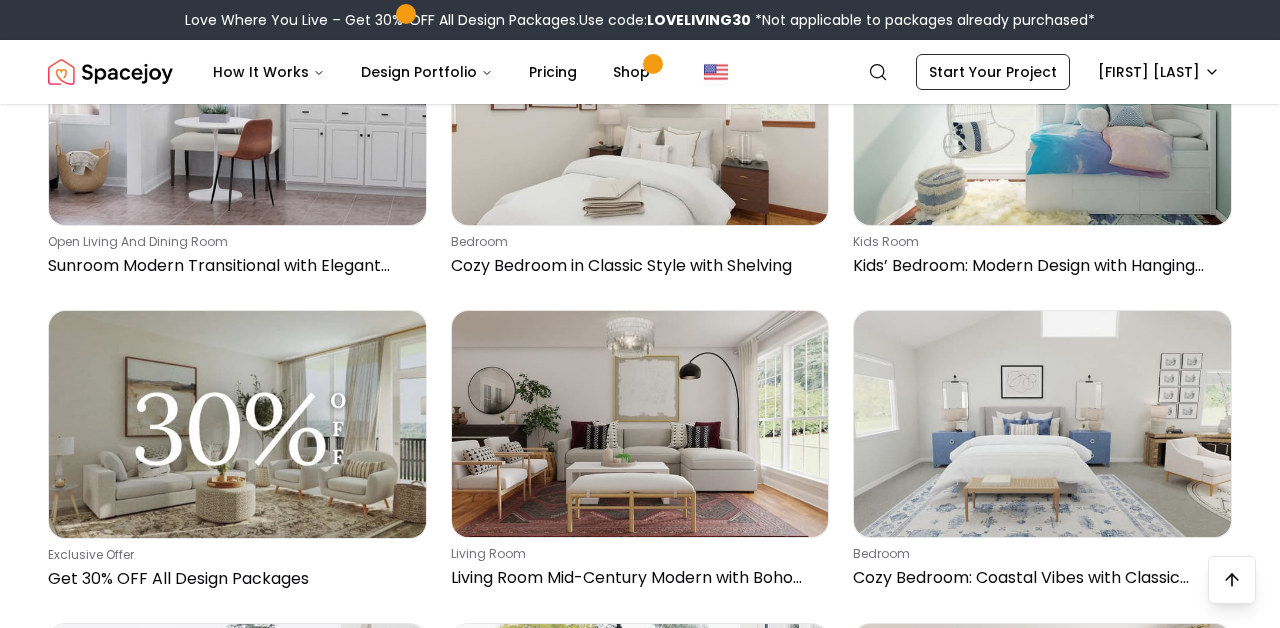 scroll, scrollTop: 860, scrollLeft: 0, axis: vertical 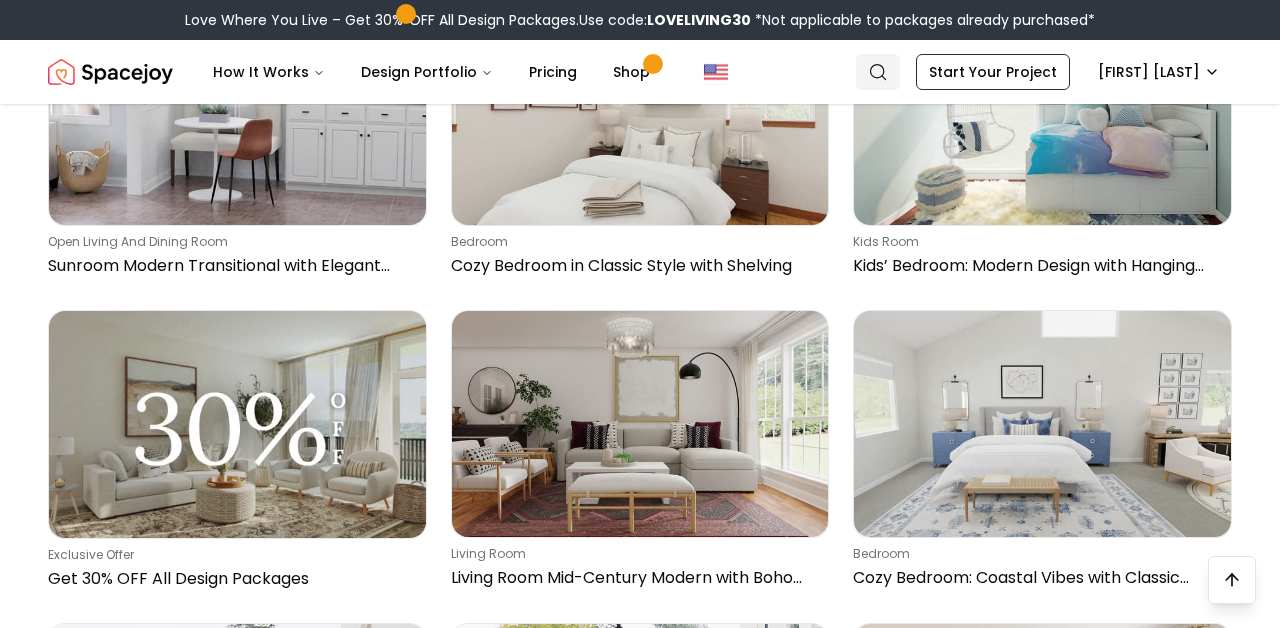 click on "Search" at bounding box center [878, 72] 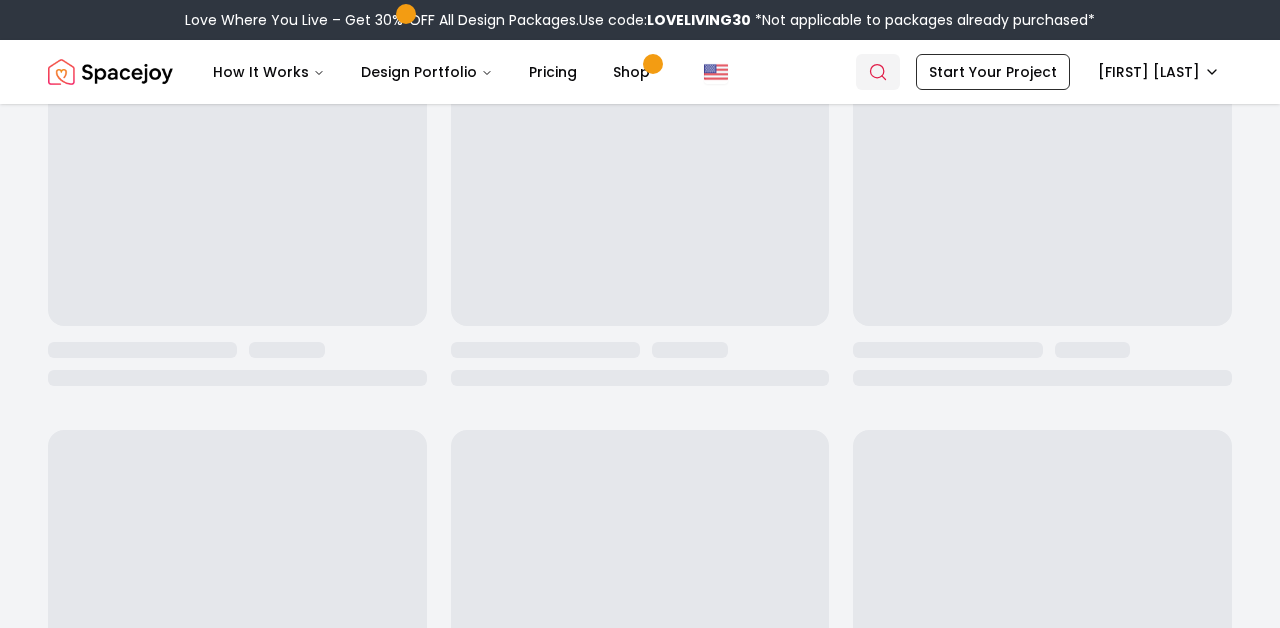 scroll, scrollTop: 0, scrollLeft: 0, axis: both 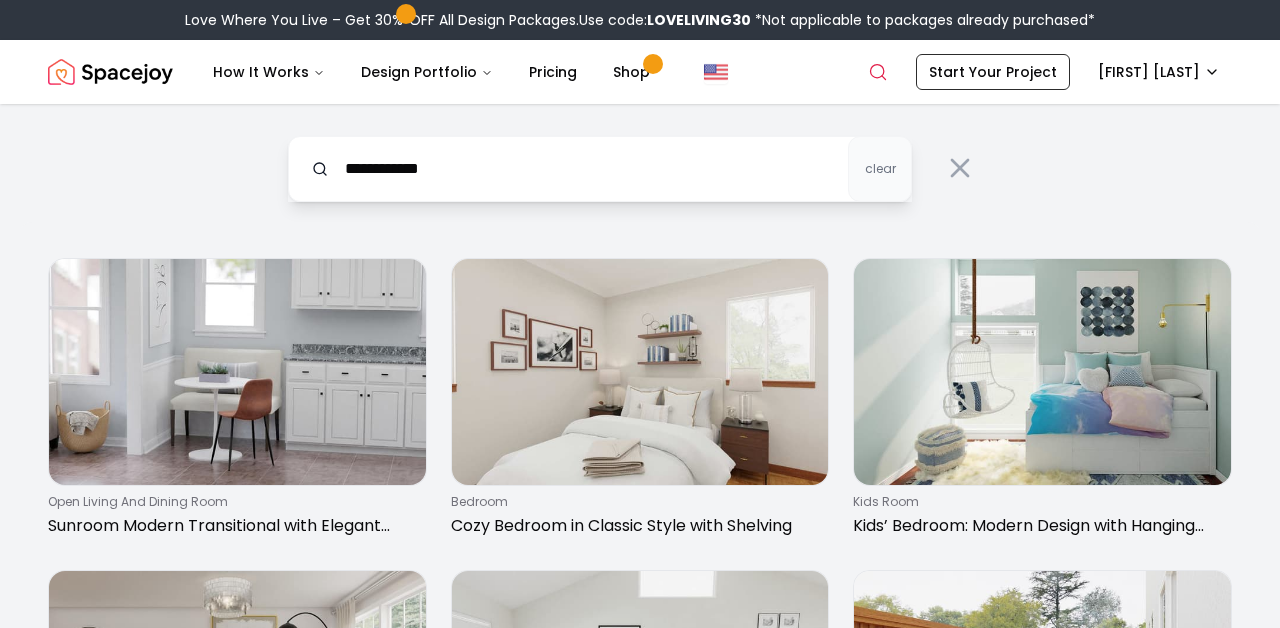 type on "**********" 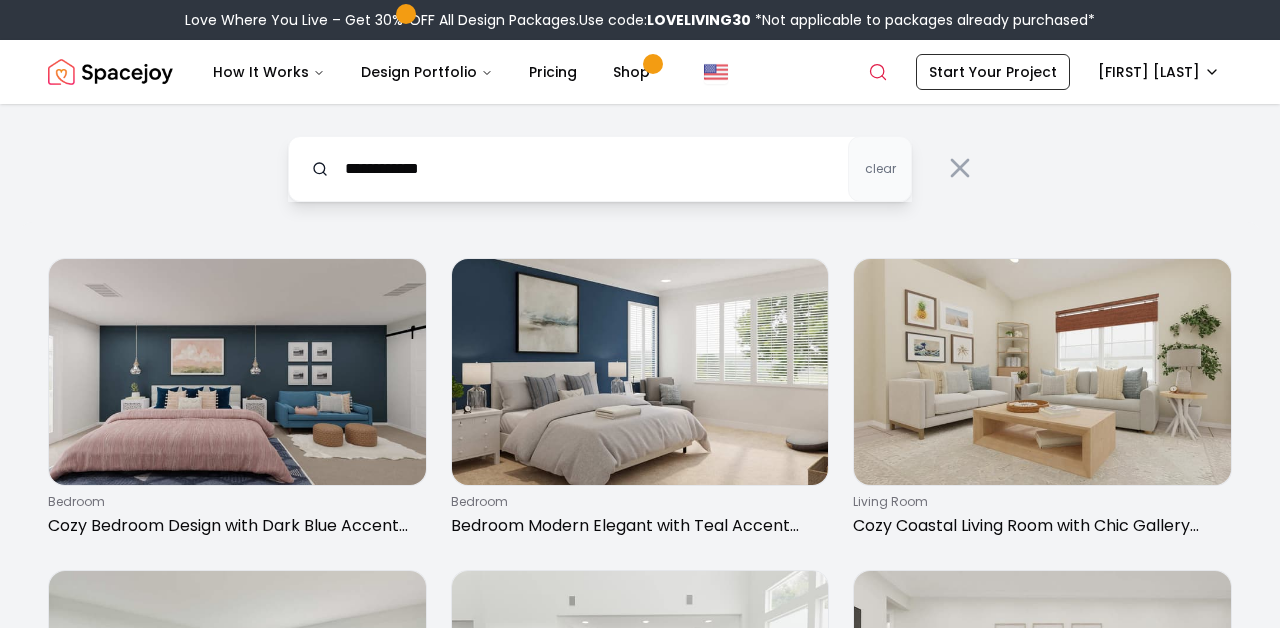 click on "**********" at bounding box center [600, 169] 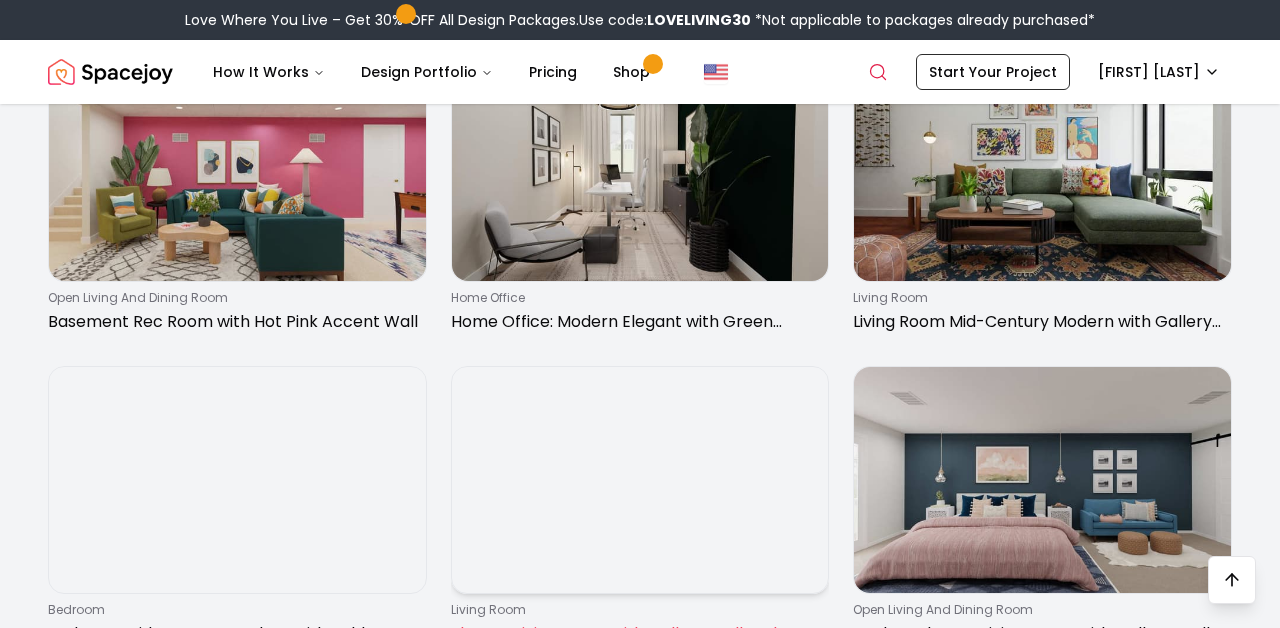 scroll, scrollTop: 1091, scrollLeft: 0, axis: vertical 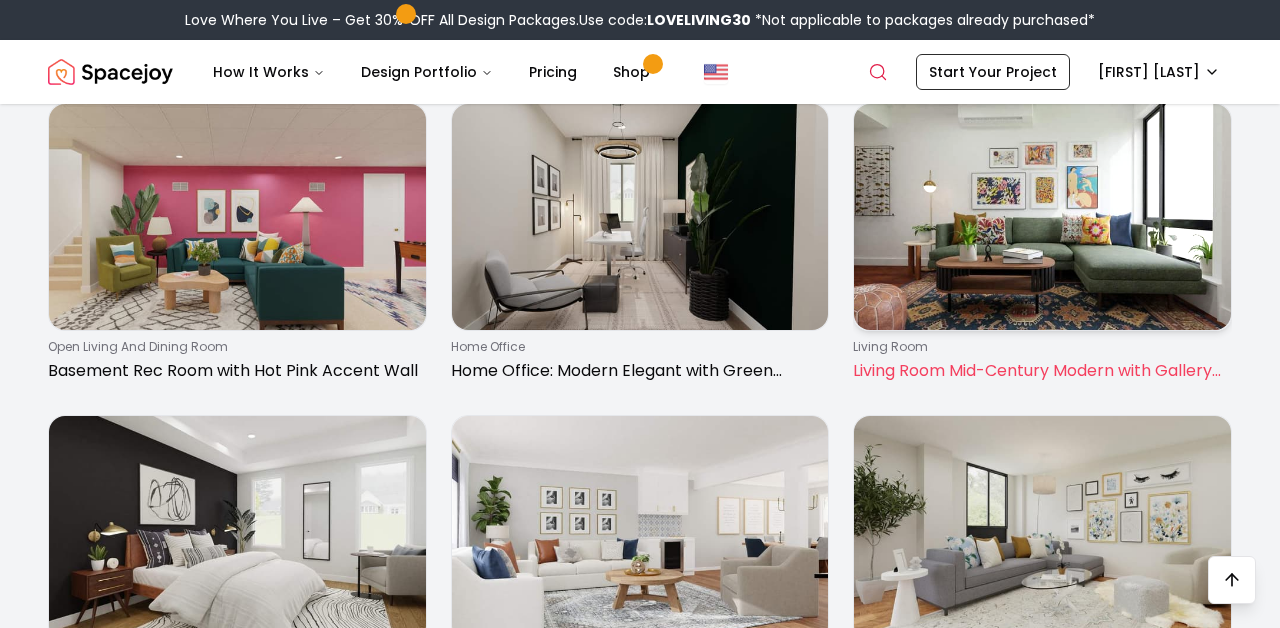 click on "Living Room Mid-Century Modern with Gallery Wall" at bounding box center [1038, 371] 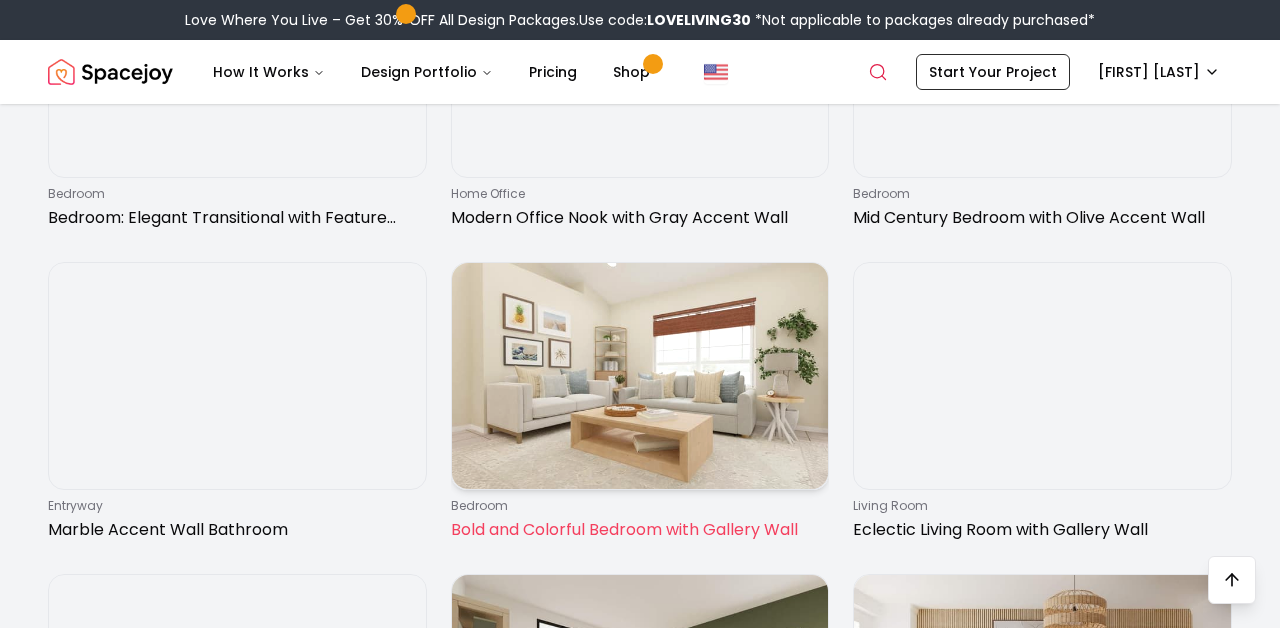 scroll, scrollTop: 2194, scrollLeft: 0, axis: vertical 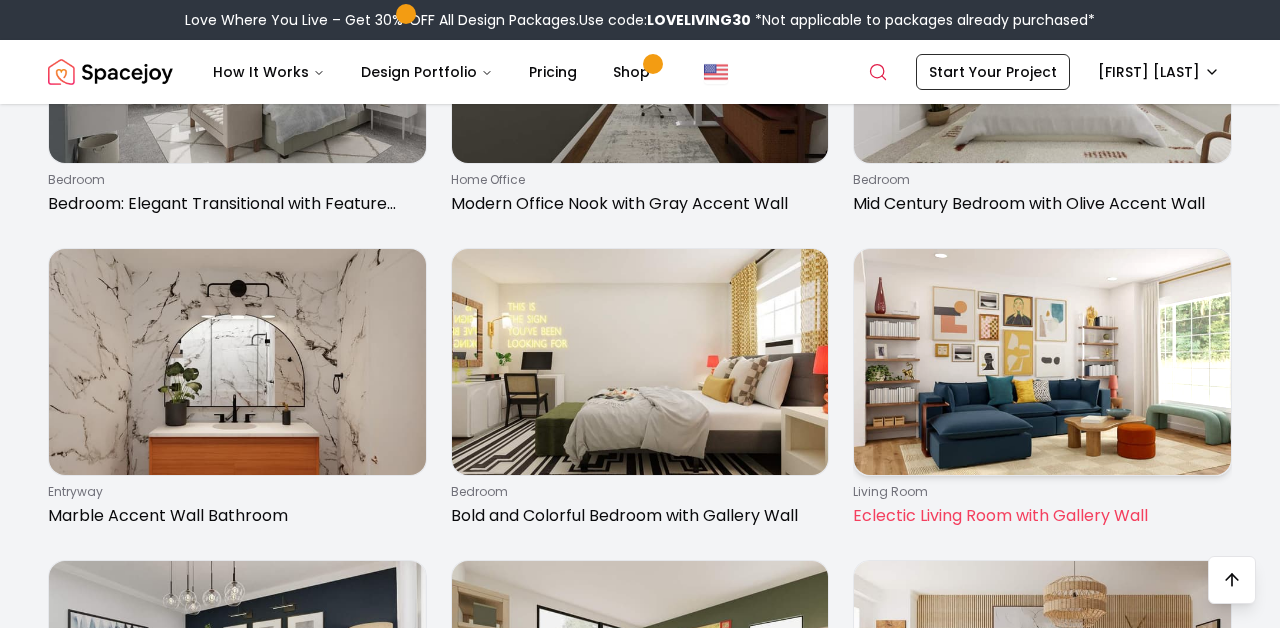 click on "living room" at bounding box center [1038, 492] 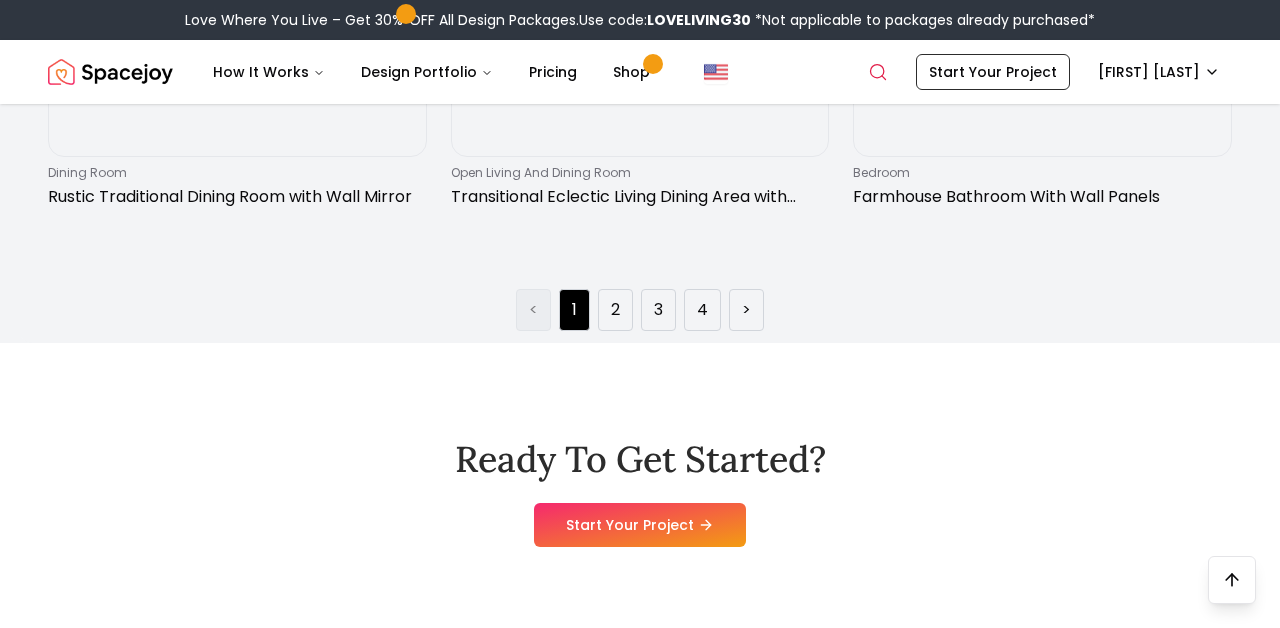 scroll, scrollTop: 3143, scrollLeft: 0, axis: vertical 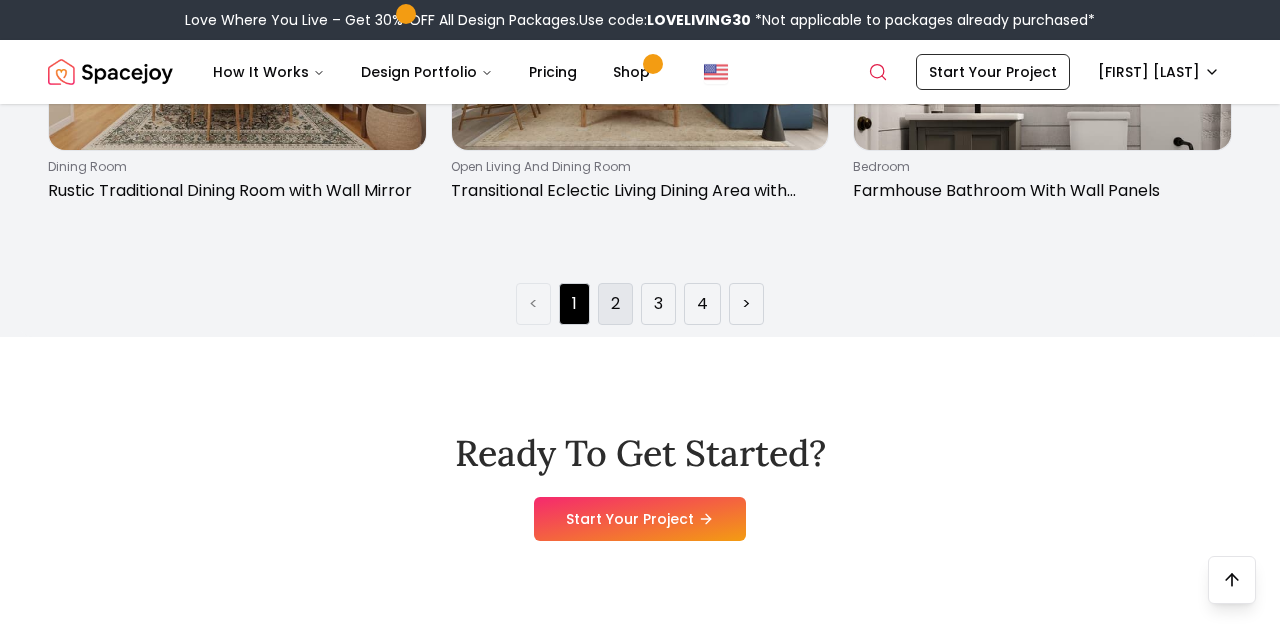 click on "2" at bounding box center [615, 304] 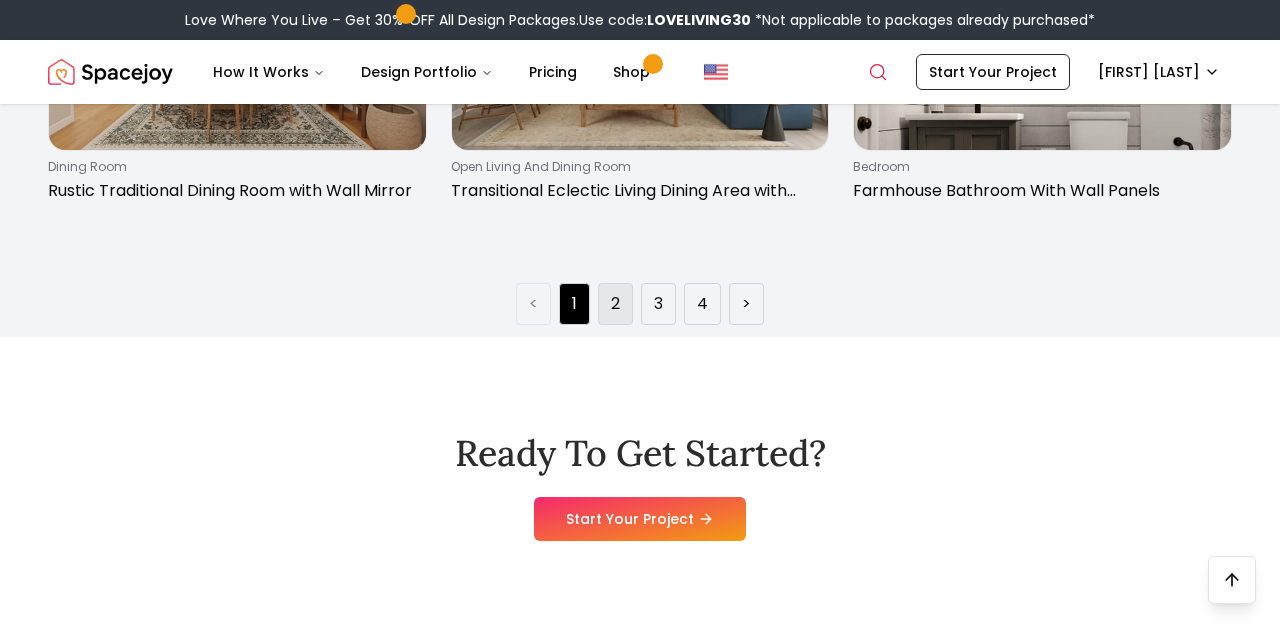 click on "2" at bounding box center (615, 304) 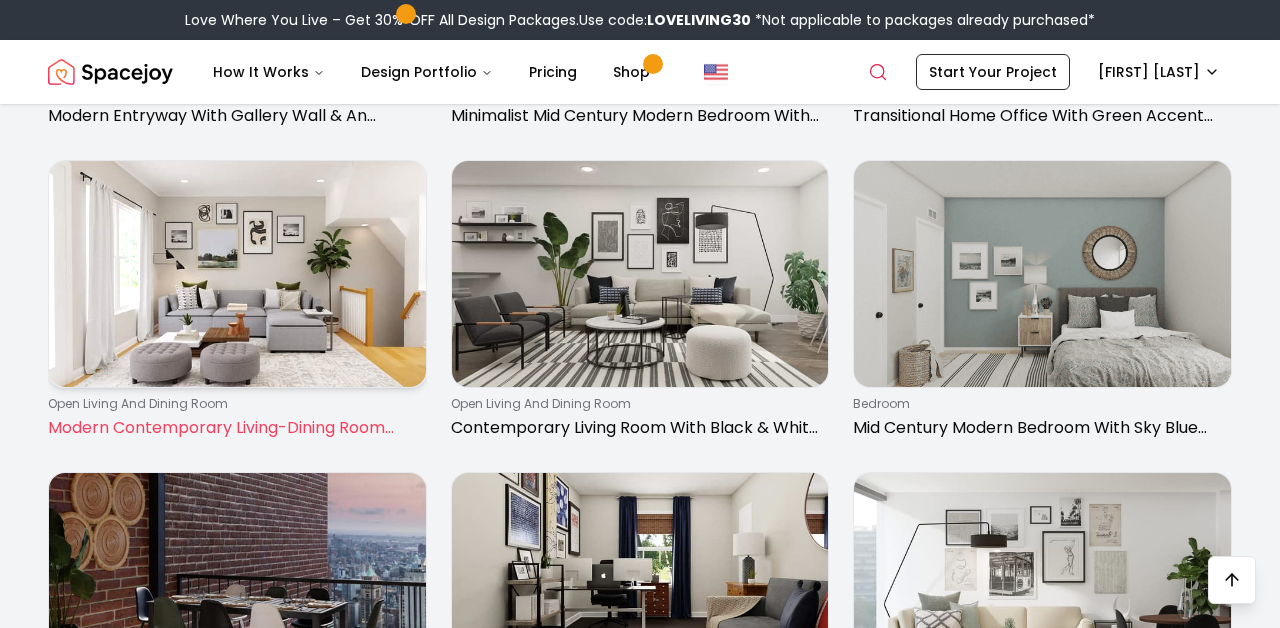 scroll, scrollTop: 2643, scrollLeft: 0, axis: vertical 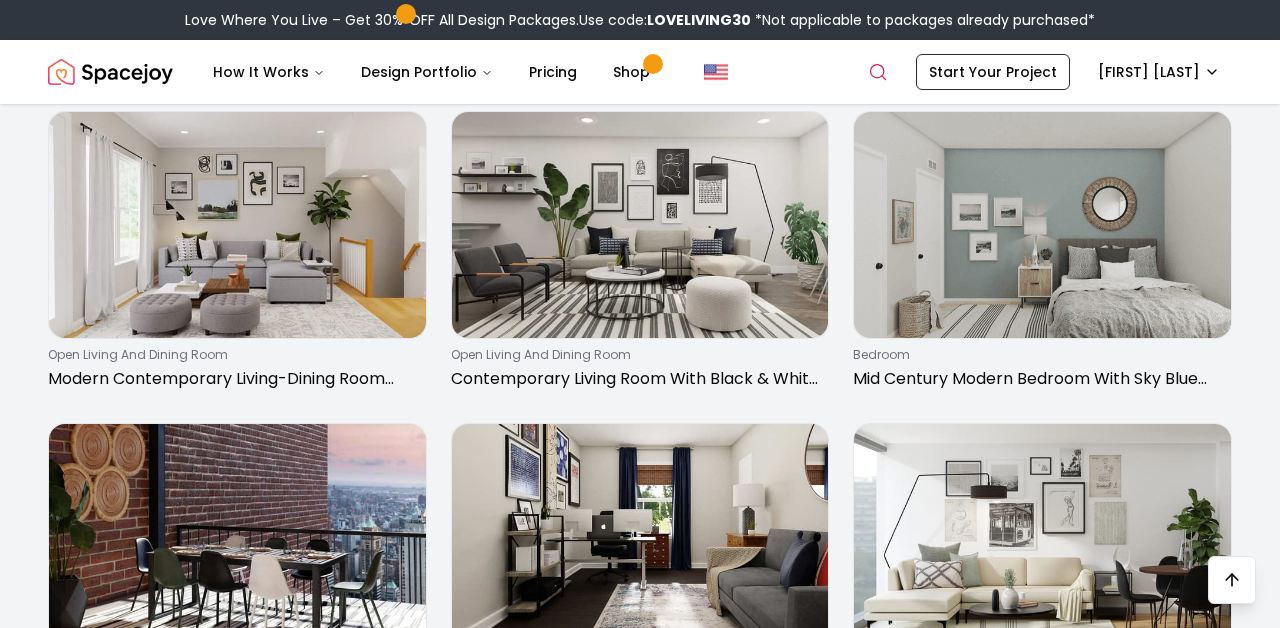 click at bounding box center (237, 537) 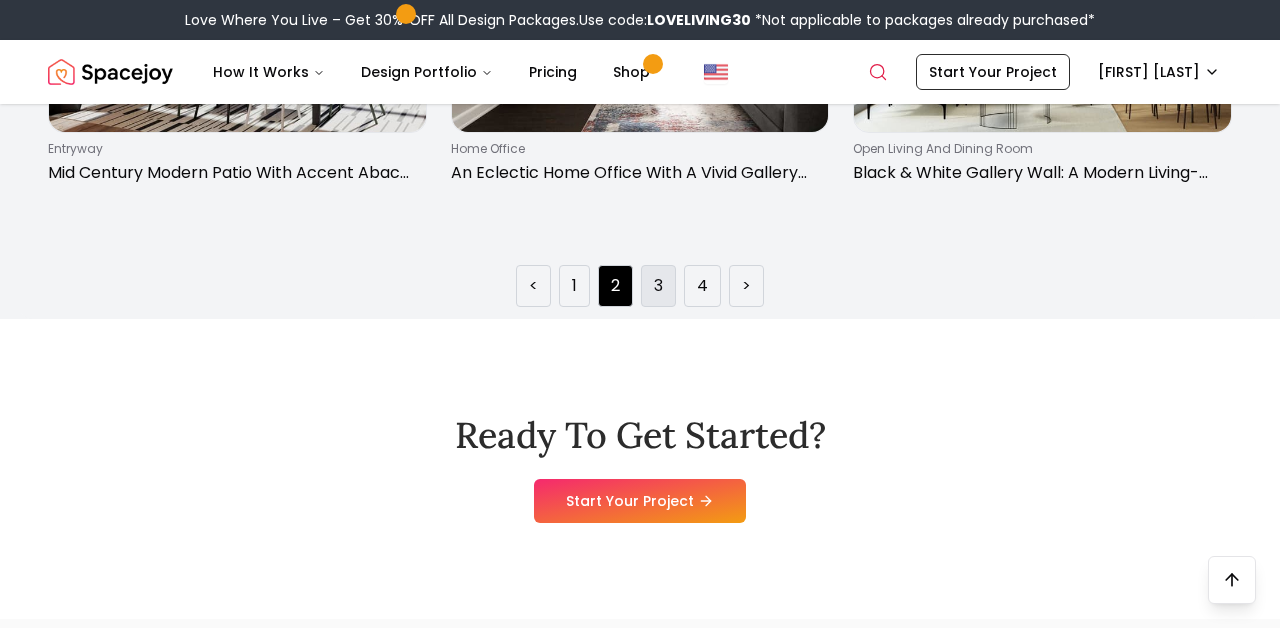 click on "3" at bounding box center [658, 286] 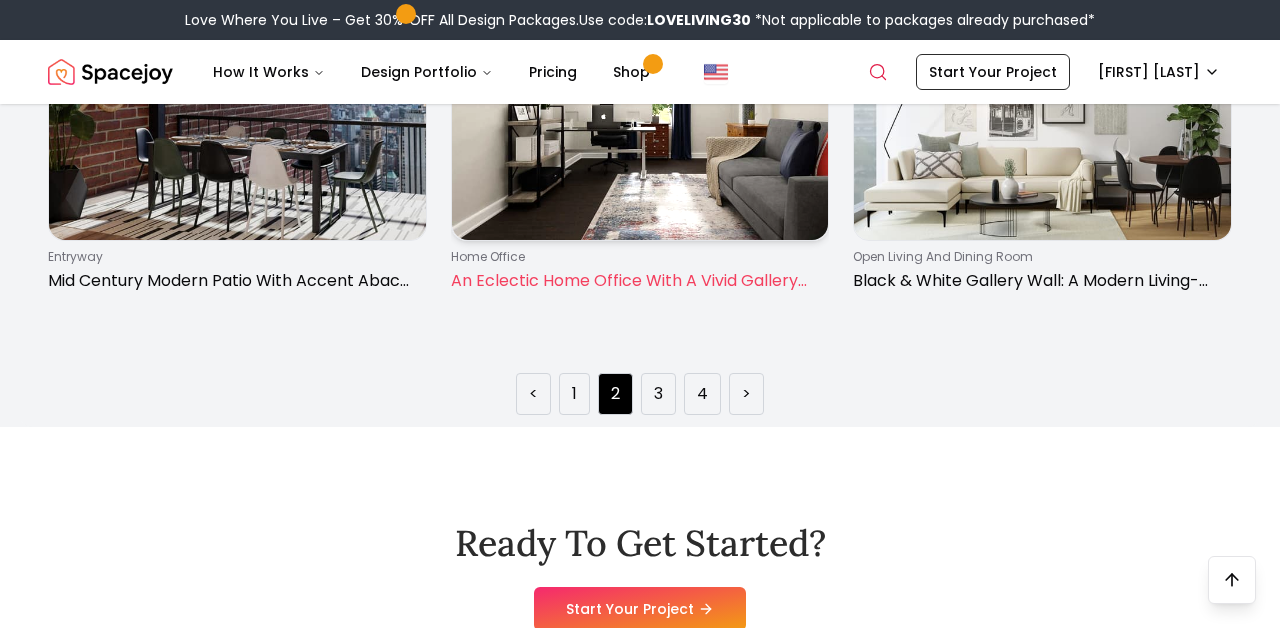 scroll, scrollTop: 2835, scrollLeft: 0, axis: vertical 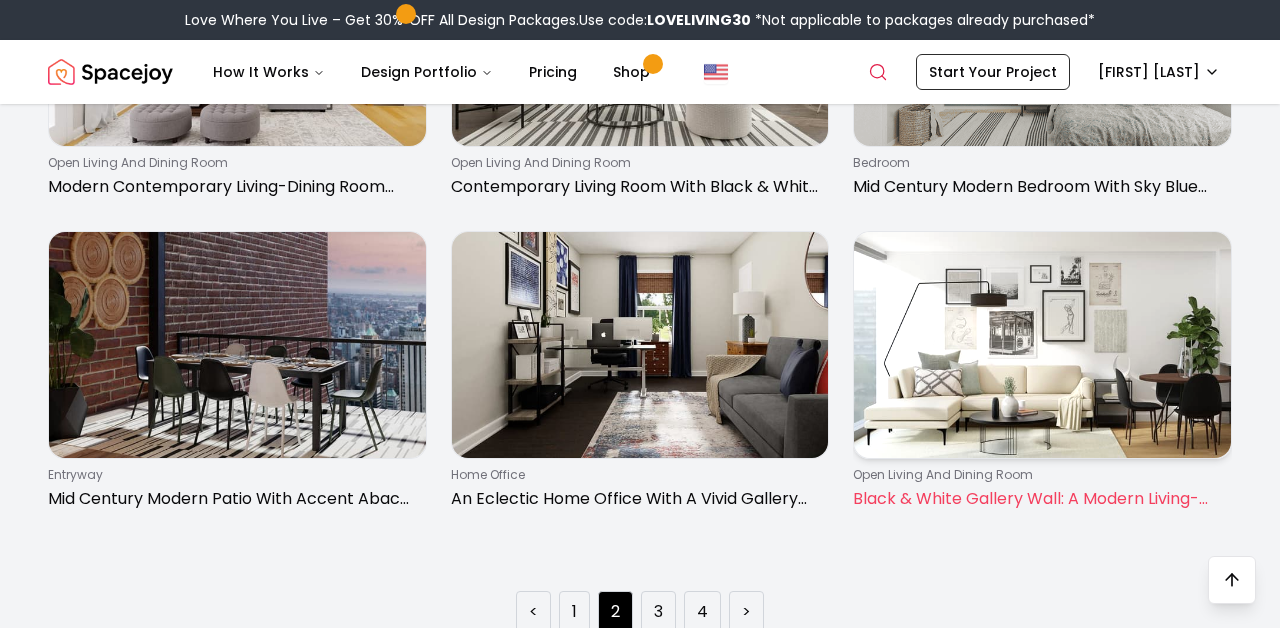 click at bounding box center (1042, 345) 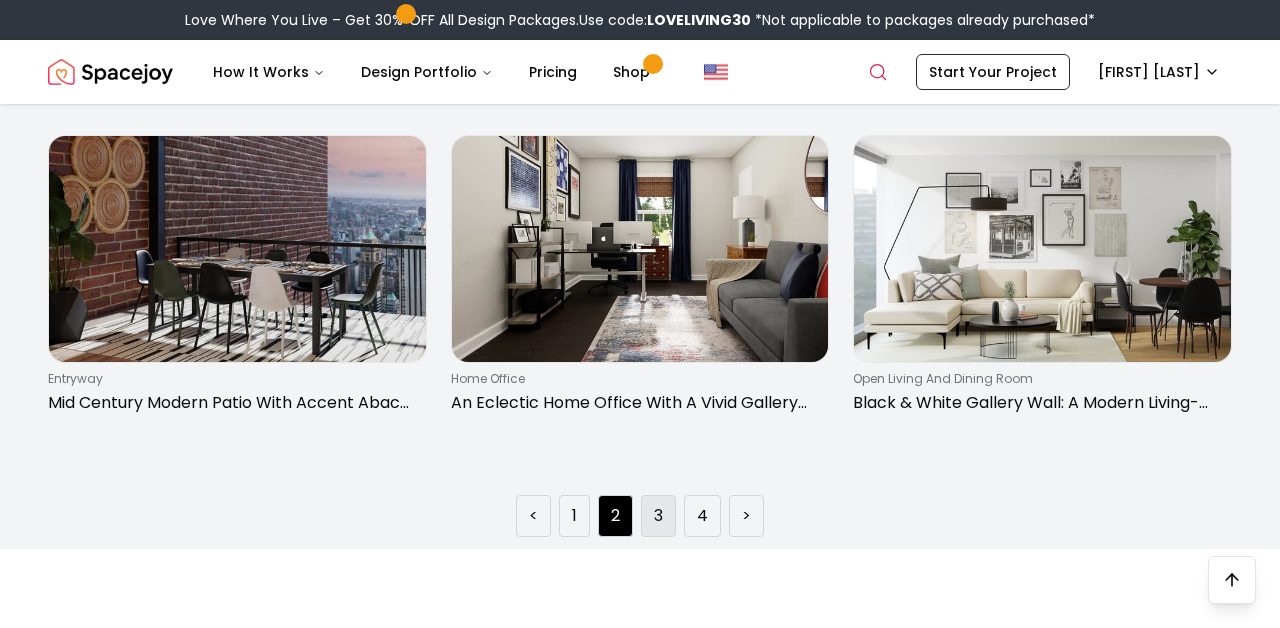 click on "3" at bounding box center (658, 516) 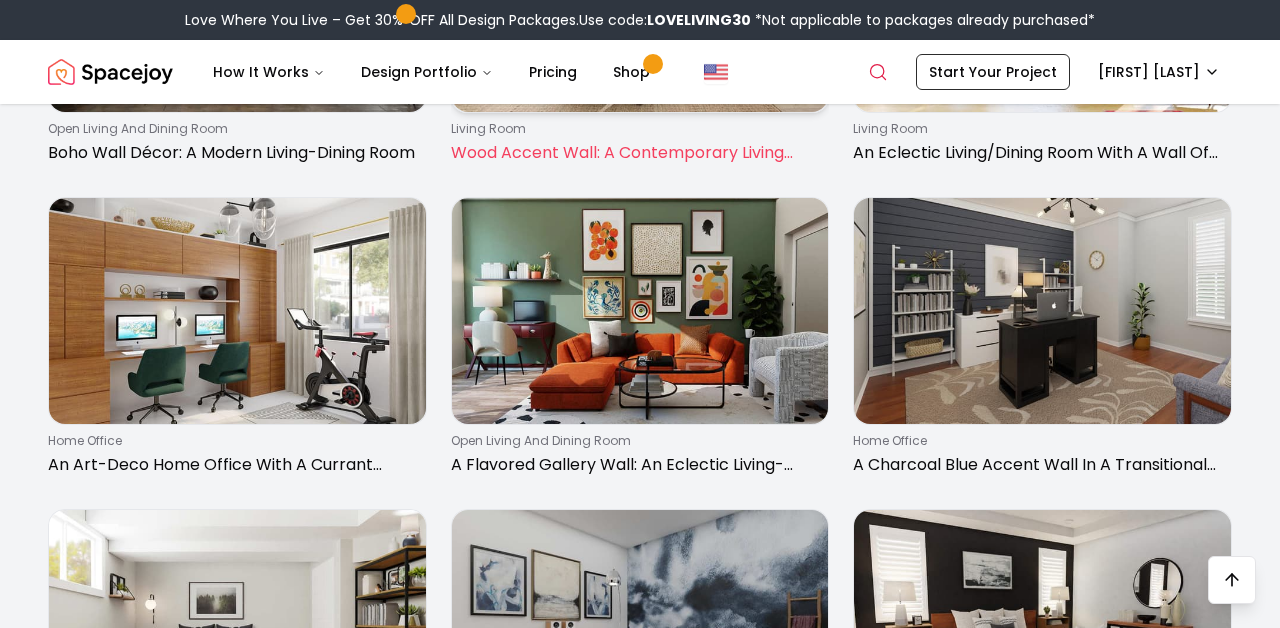 scroll, scrollTop: 2254, scrollLeft: 0, axis: vertical 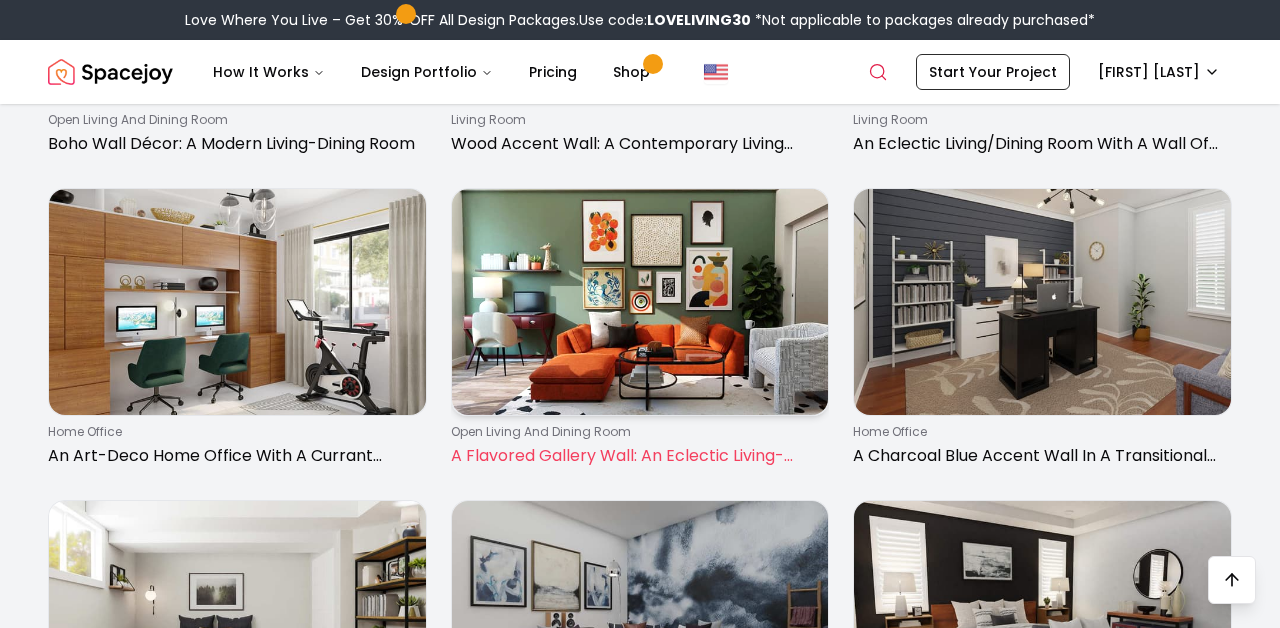 click on "open living and dining room" at bounding box center [636, 432] 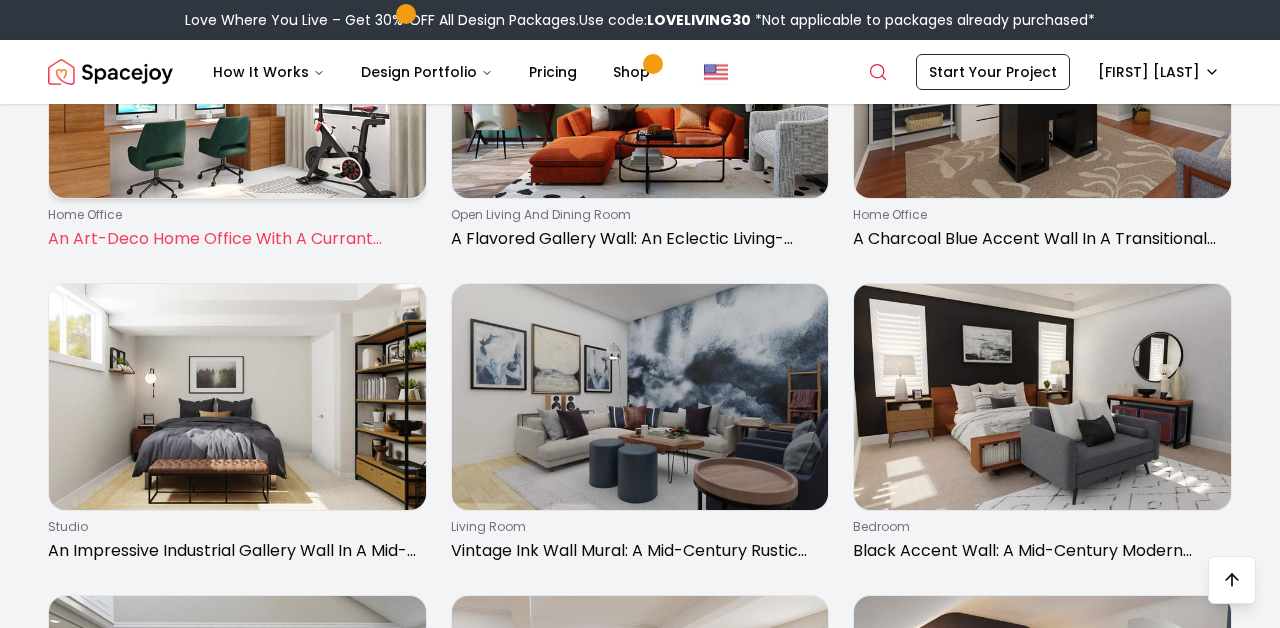 scroll, scrollTop: 2503, scrollLeft: 0, axis: vertical 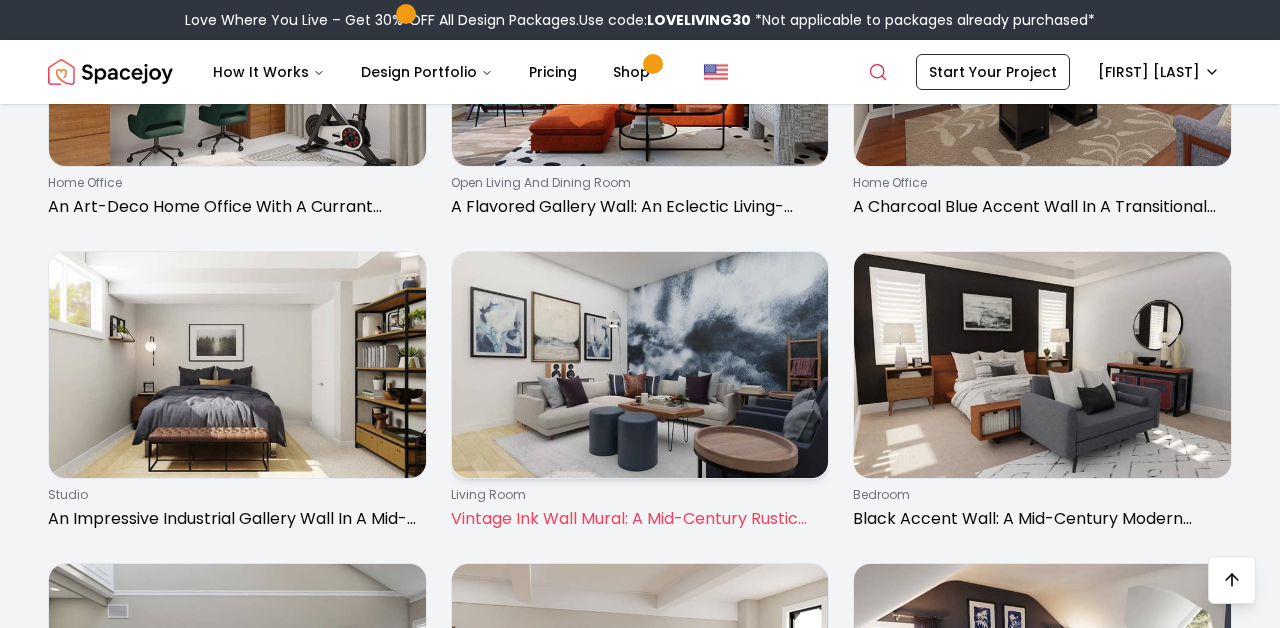 click on "Vintage Ink Wall Mural: A Mid-Century Rustic Living Room" at bounding box center (636, 519) 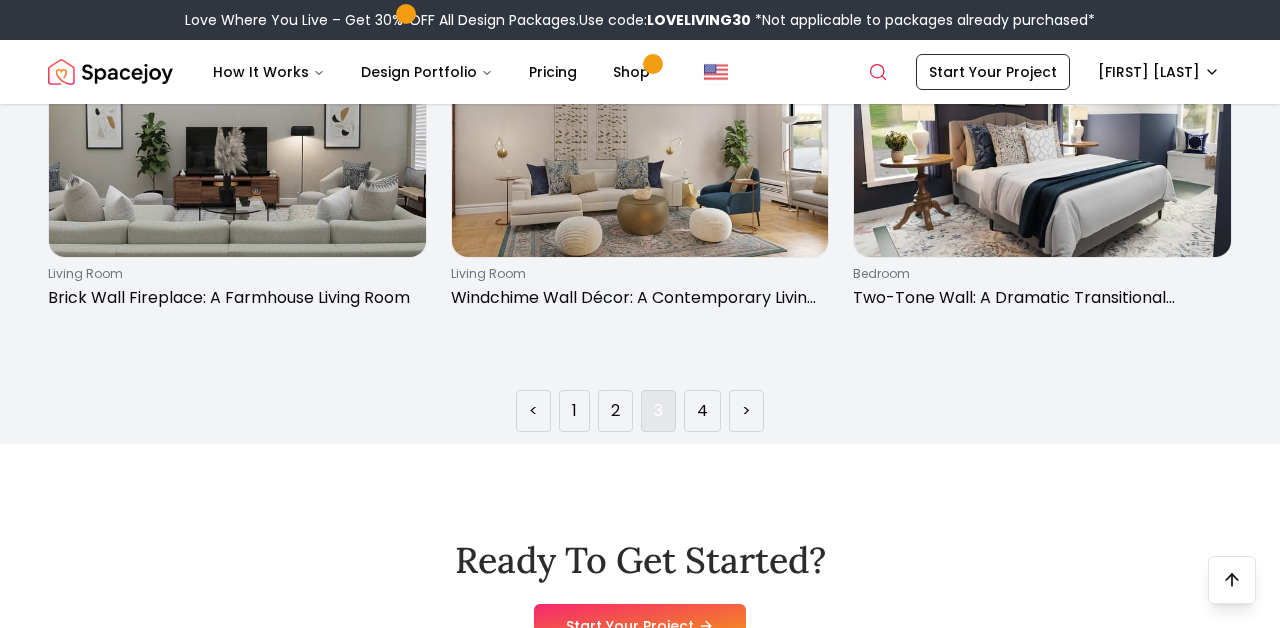 scroll, scrollTop: 3045, scrollLeft: 0, axis: vertical 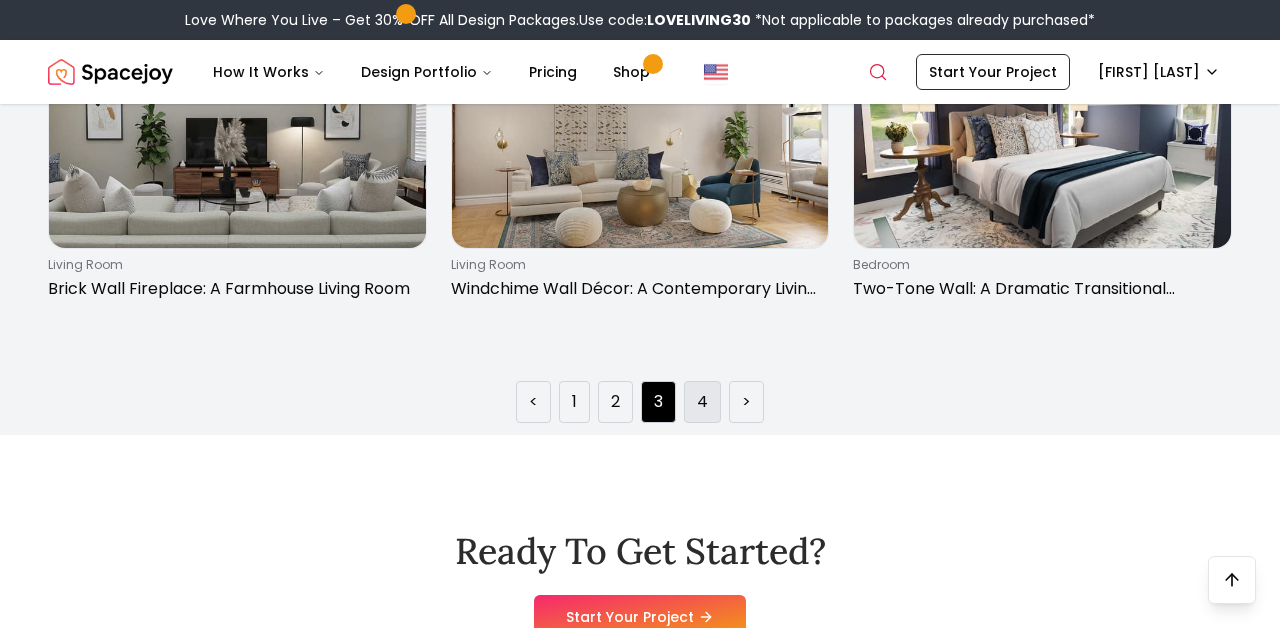 click on "4" at bounding box center [702, 402] 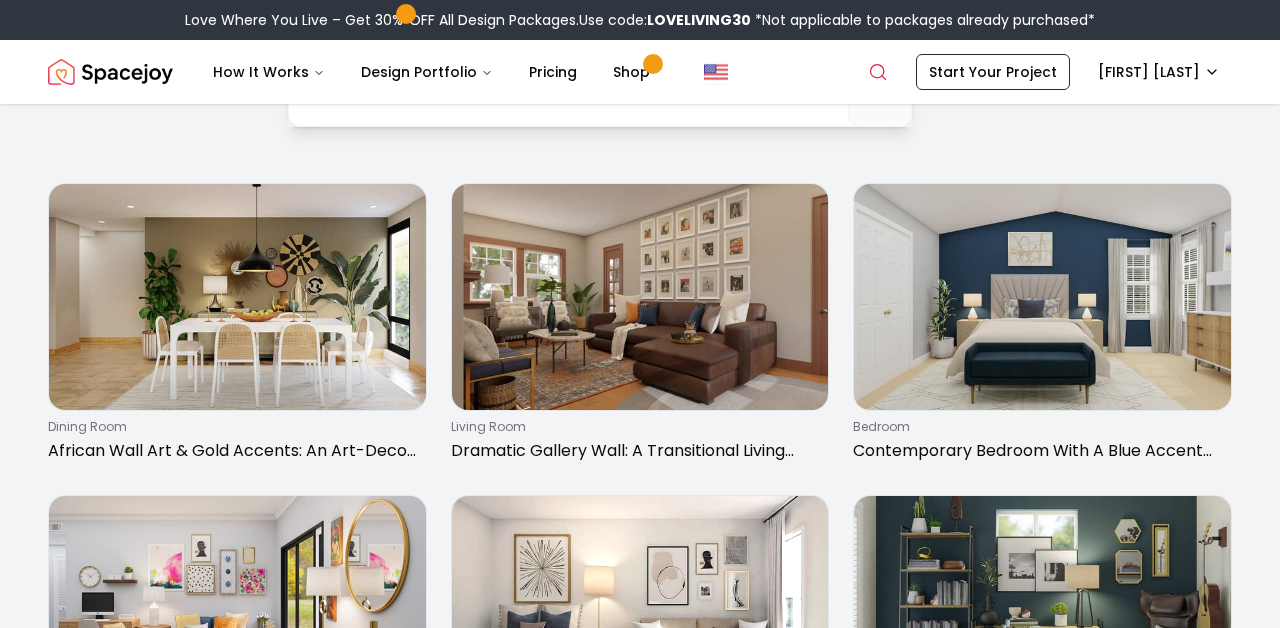 scroll, scrollTop: 69, scrollLeft: 0, axis: vertical 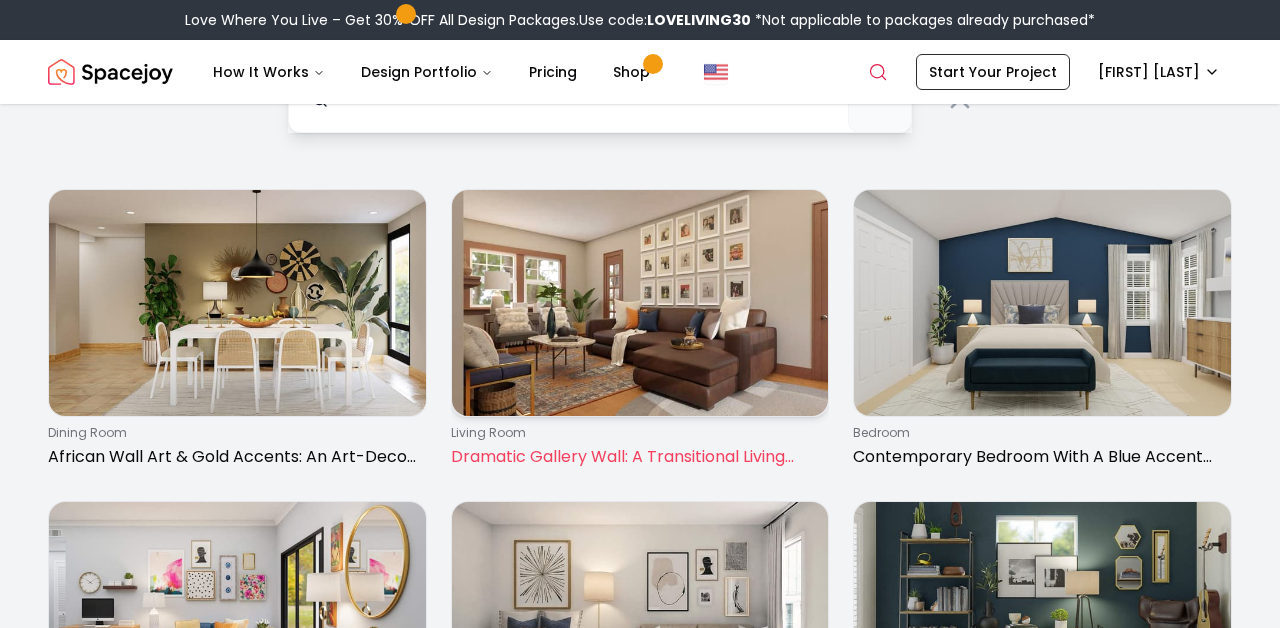 click on "Dramatic Gallery Wall: A Transitional Living Room" at bounding box center [636, 457] 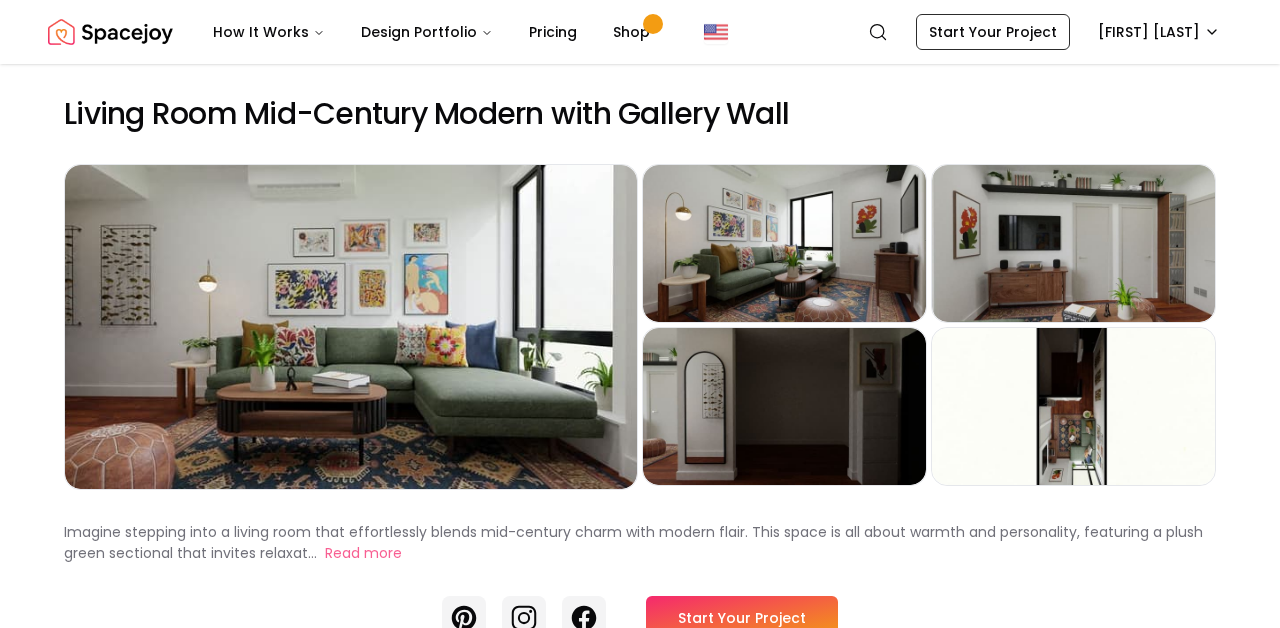scroll, scrollTop: 0, scrollLeft: 0, axis: both 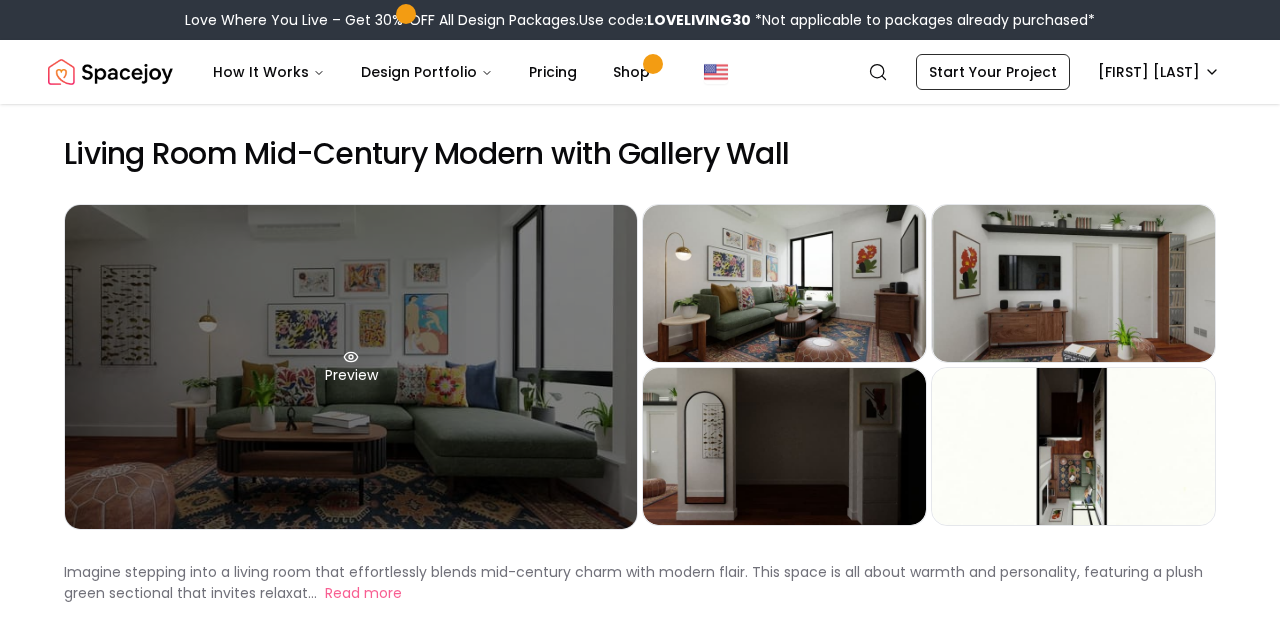 click on "Preview" at bounding box center (351, 367) 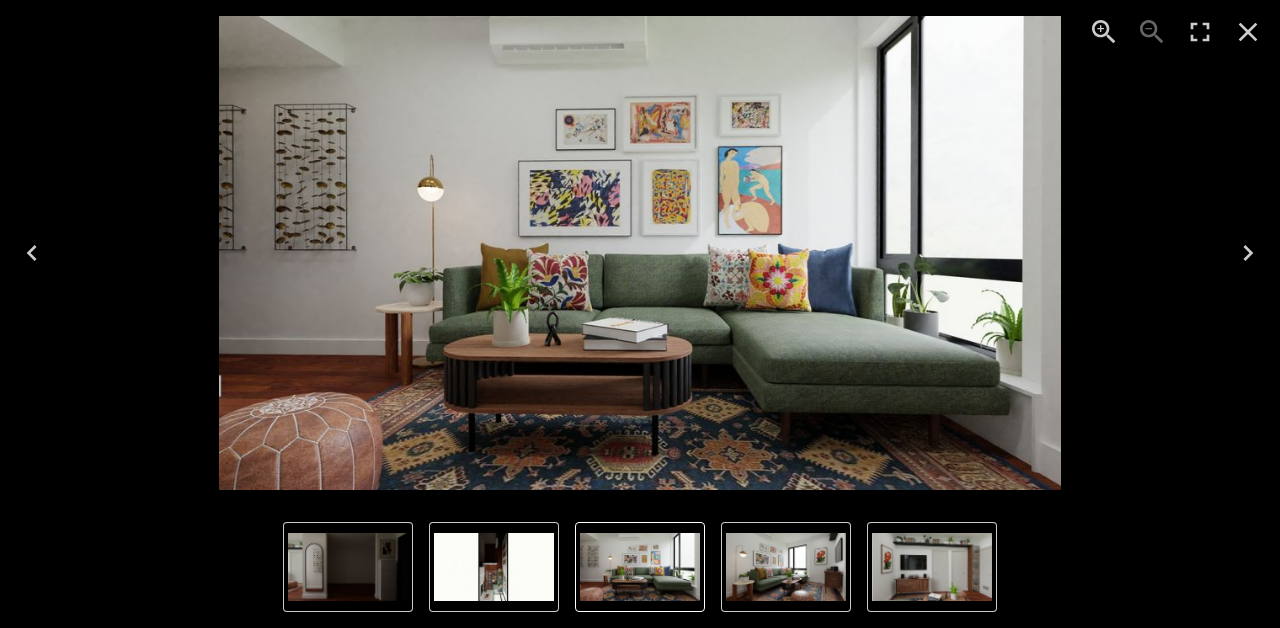 click at bounding box center (640, 253) 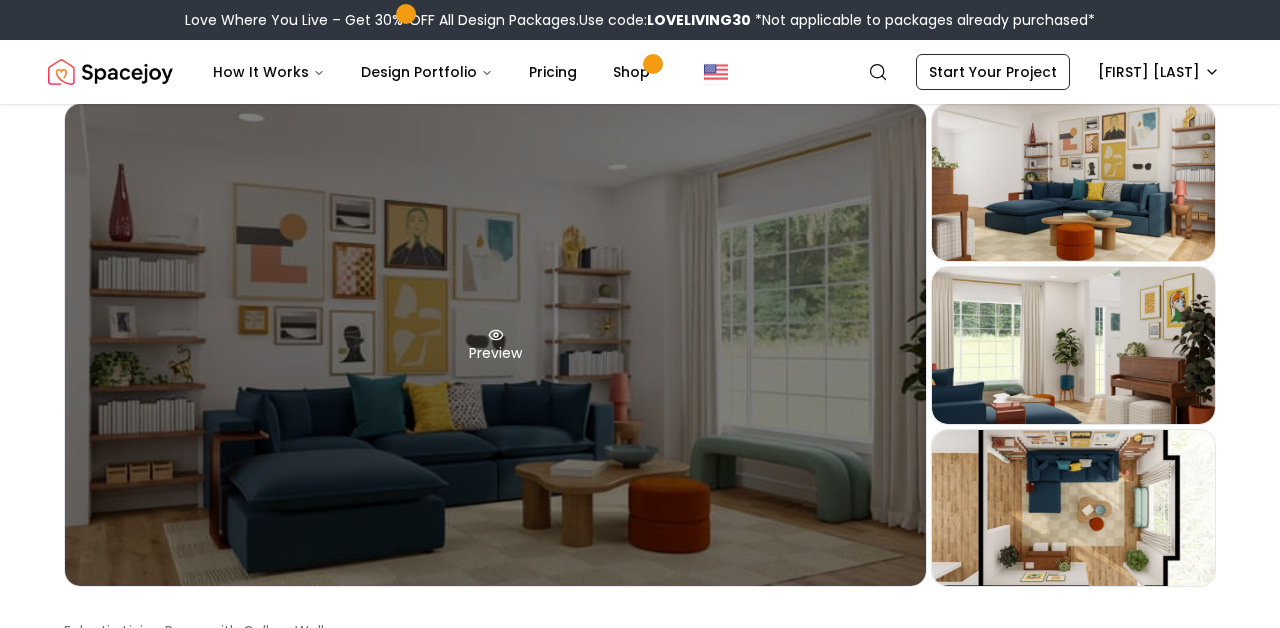 scroll, scrollTop: 112, scrollLeft: 0, axis: vertical 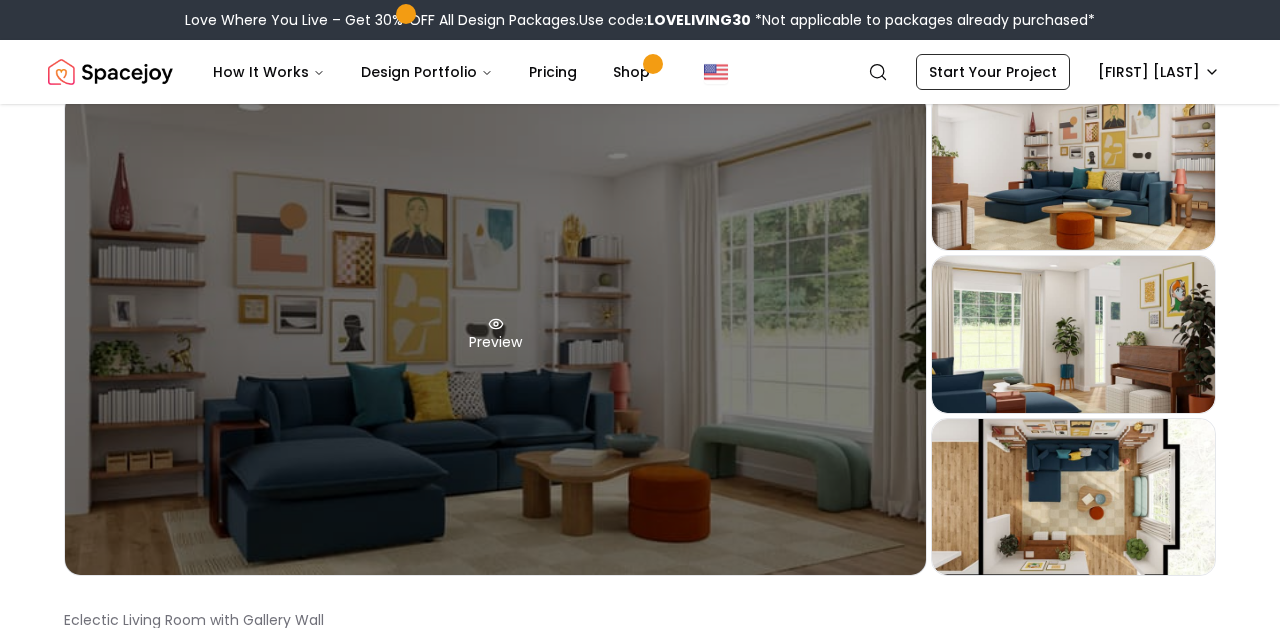 click on "Preview" at bounding box center (495, 334) 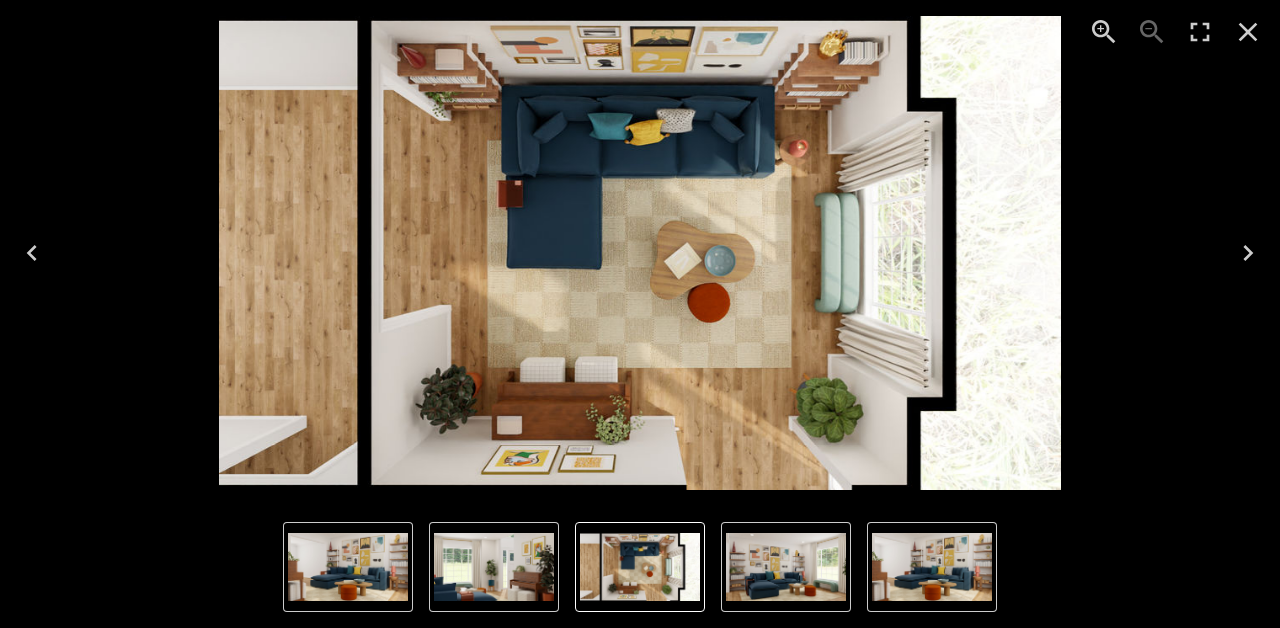 click at bounding box center [640, 253] 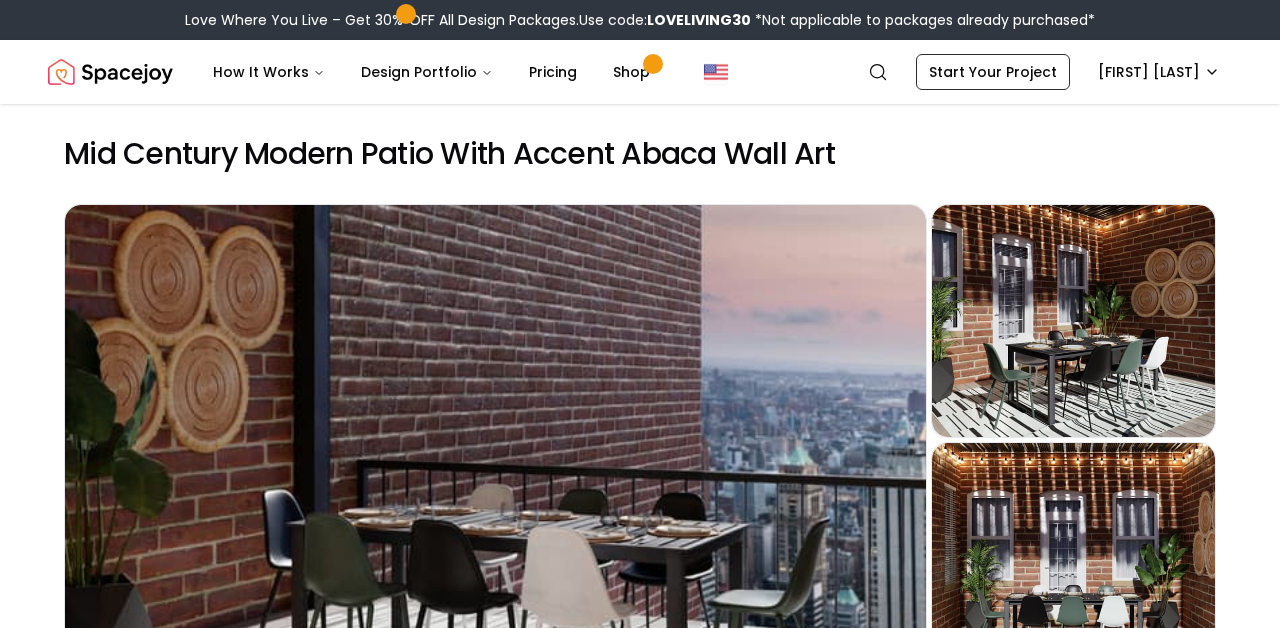 scroll, scrollTop: 0, scrollLeft: 0, axis: both 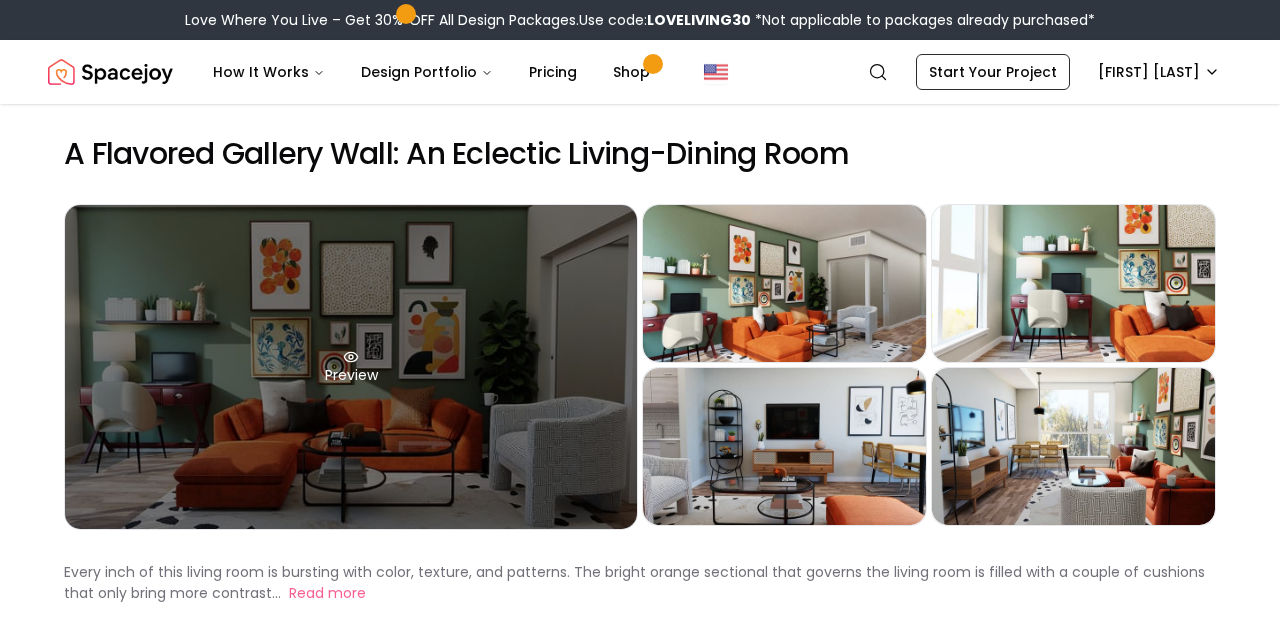 click on "Preview" at bounding box center (351, 367) 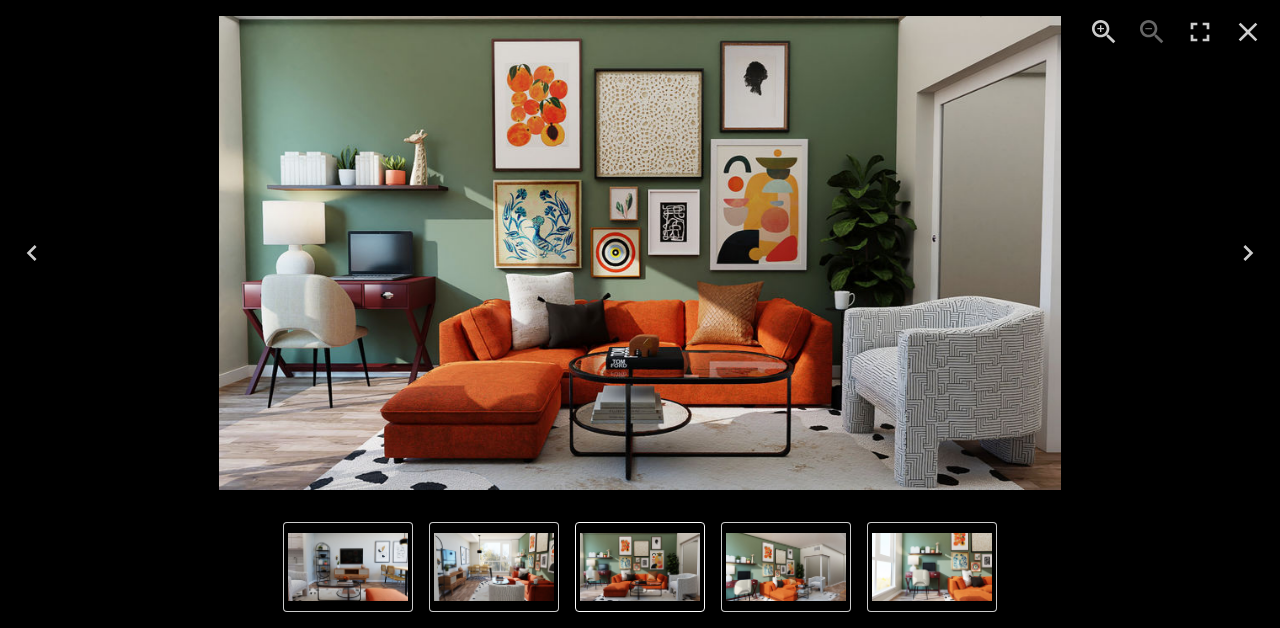 click 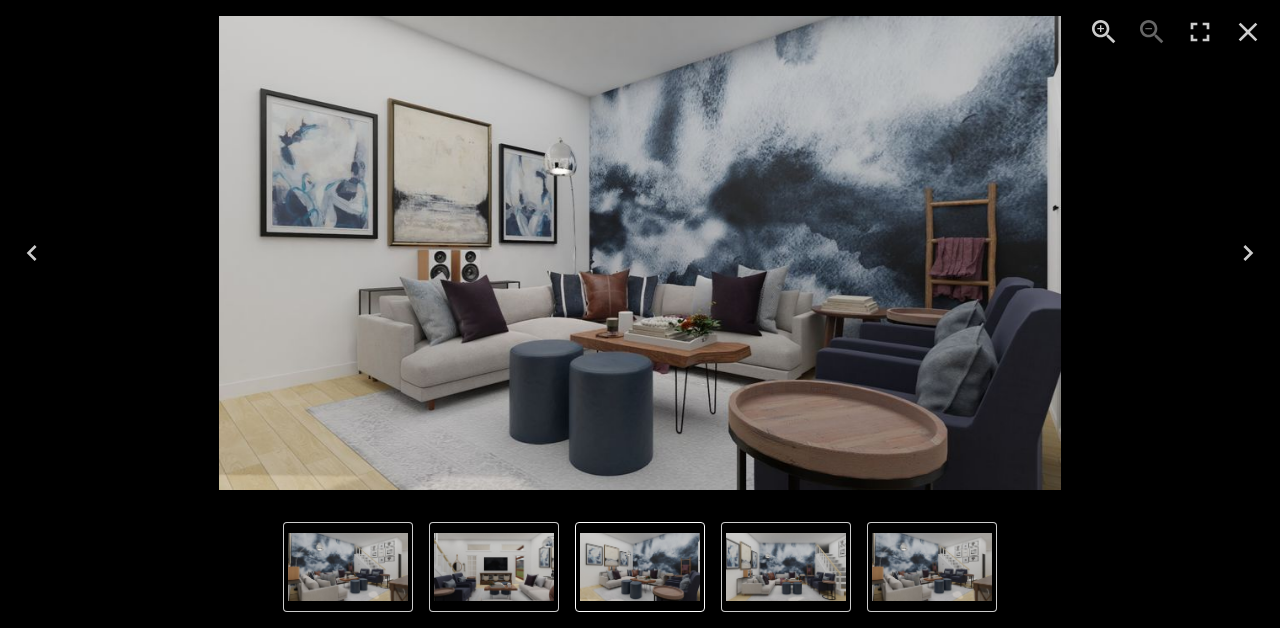 scroll, scrollTop: 26, scrollLeft: 0, axis: vertical 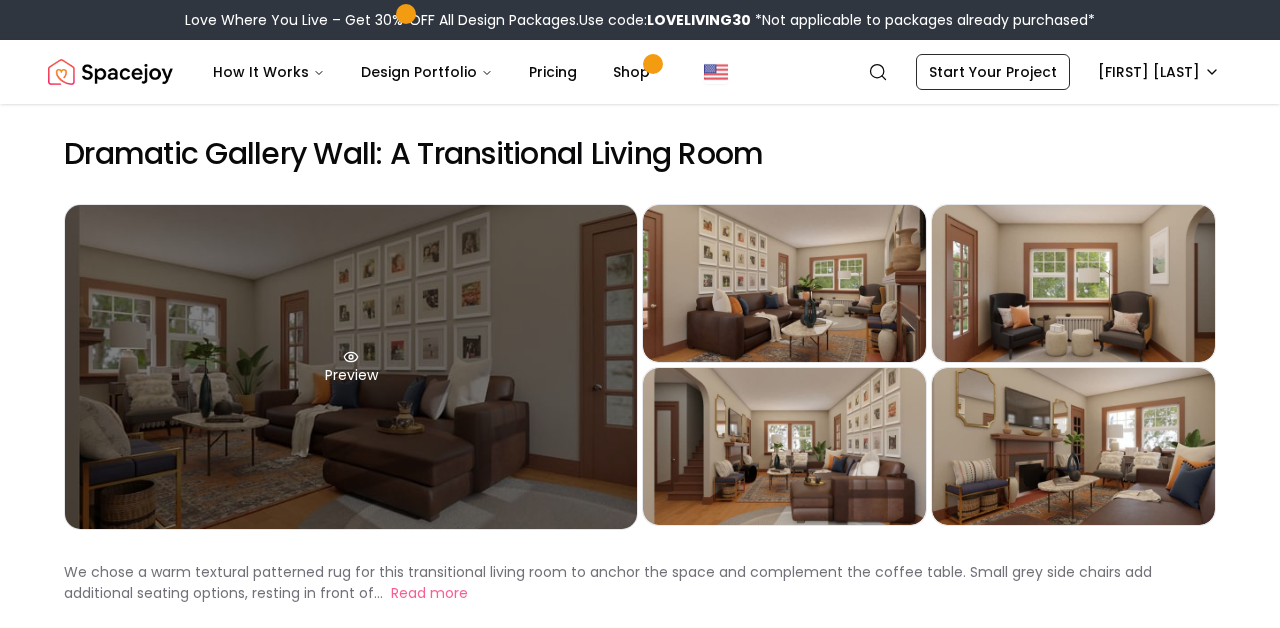 click on "Preview" at bounding box center [351, 367] 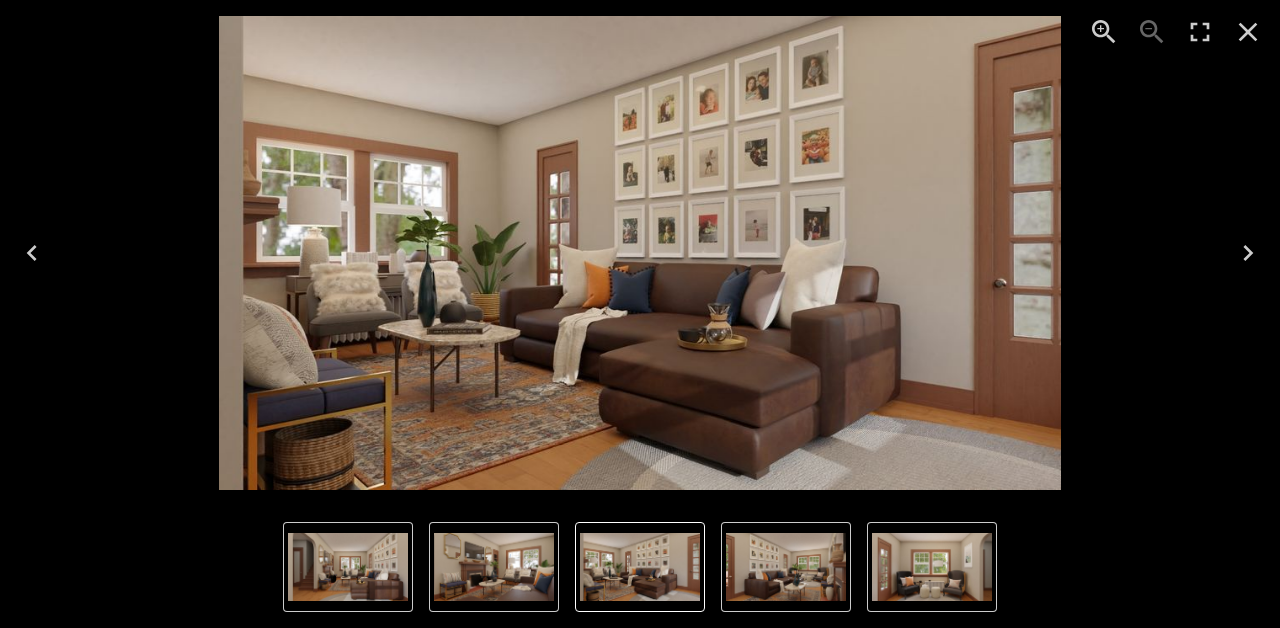 click 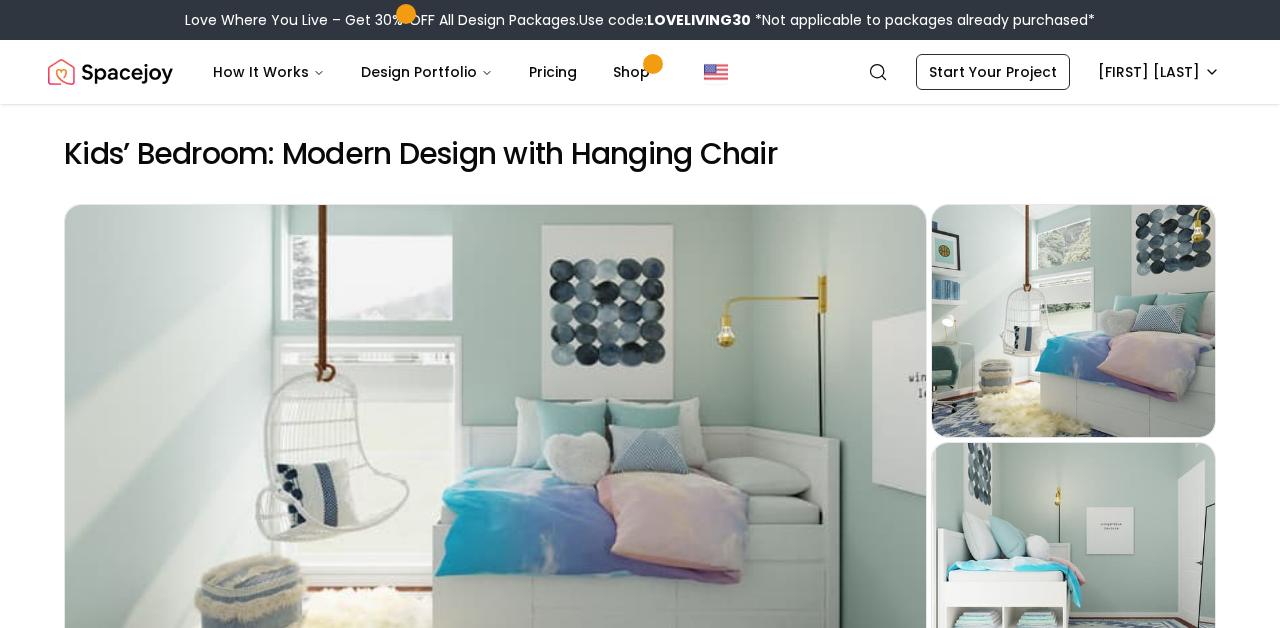 scroll, scrollTop: 0, scrollLeft: 0, axis: both 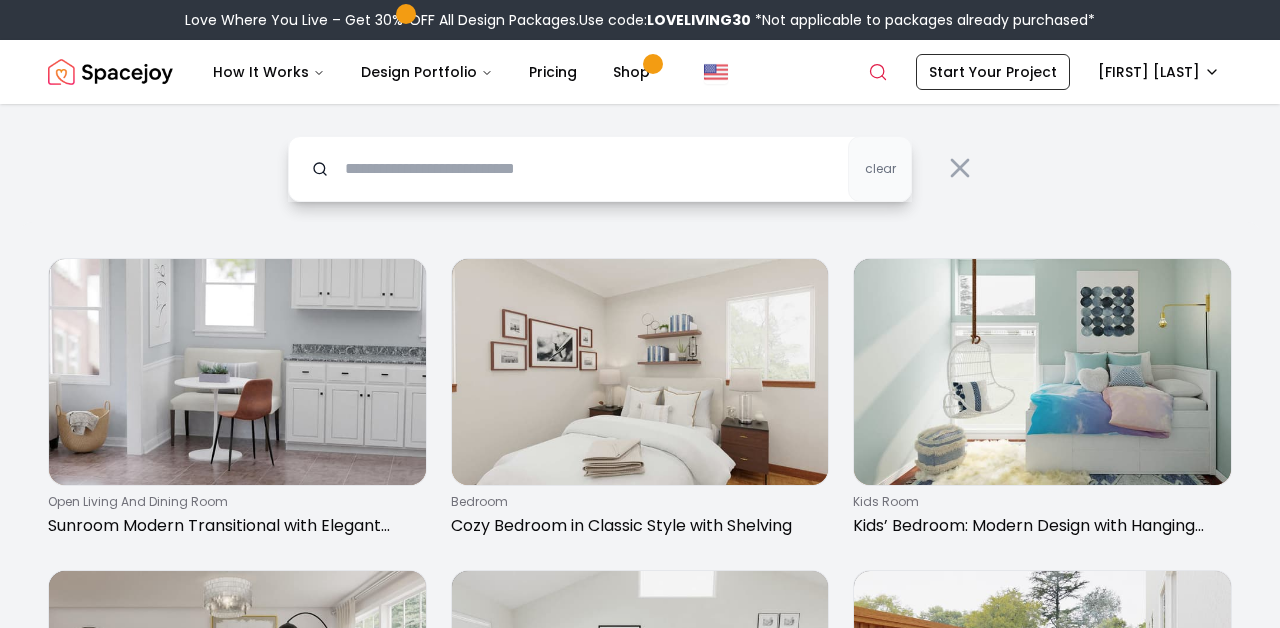 click at bounding box center [600, 169] 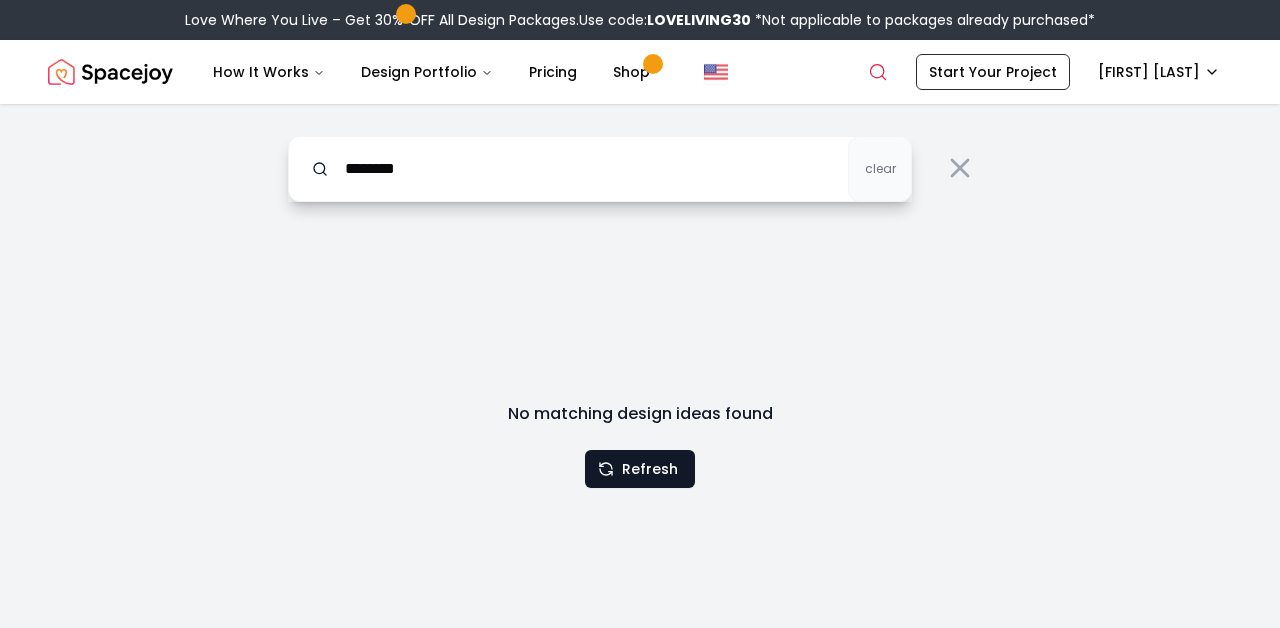 click on "*******" at bounding box center (600, 169) 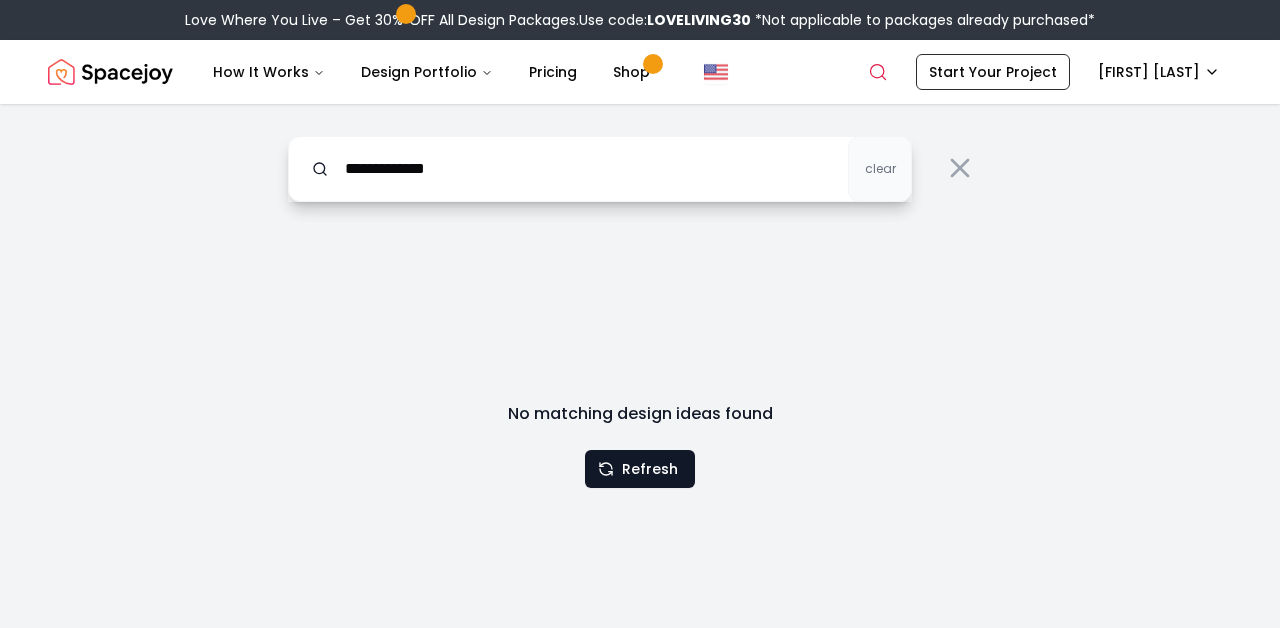 type on "**********" 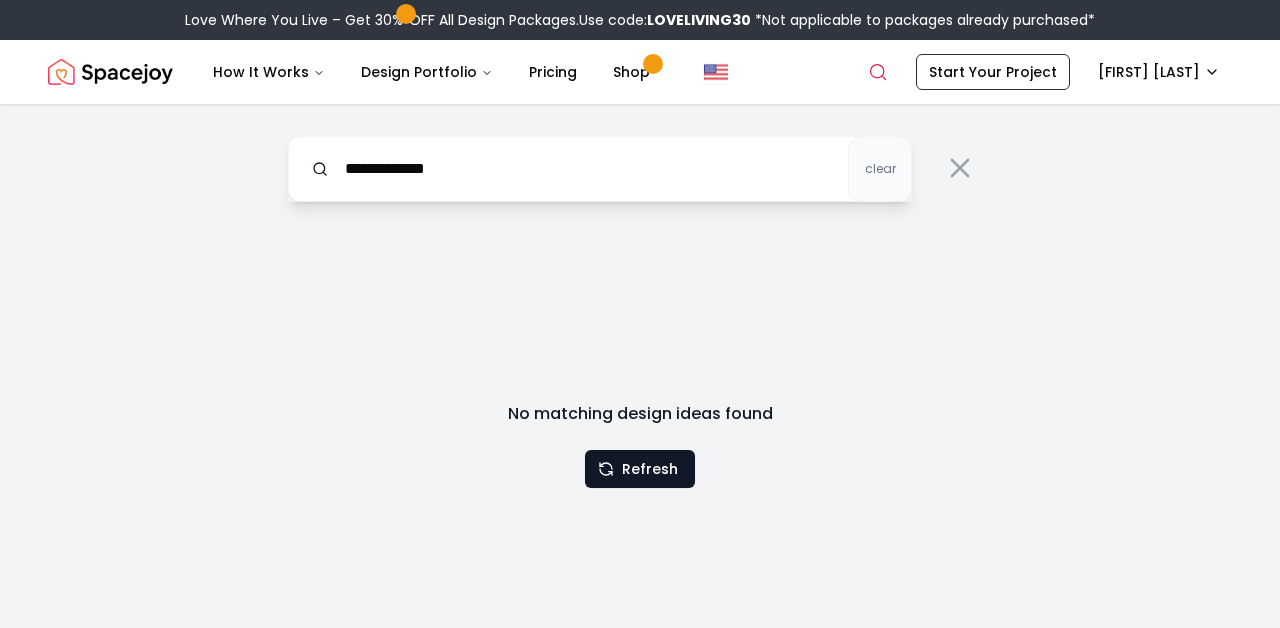 click at bounding box center [110, 72] 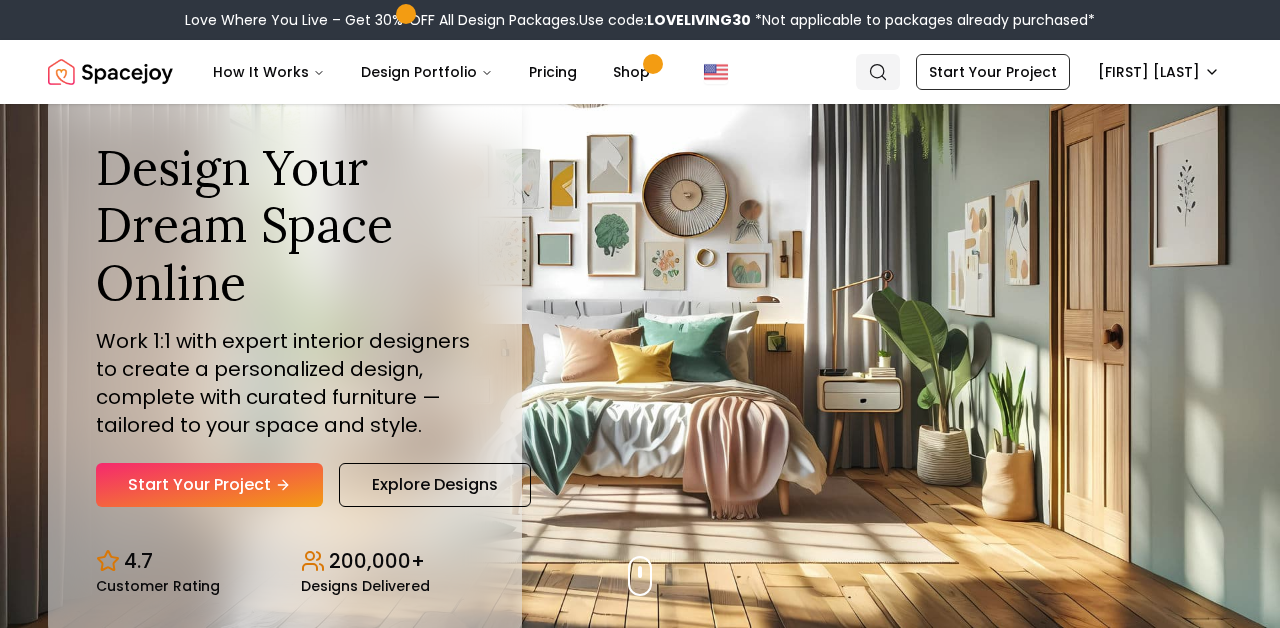 click 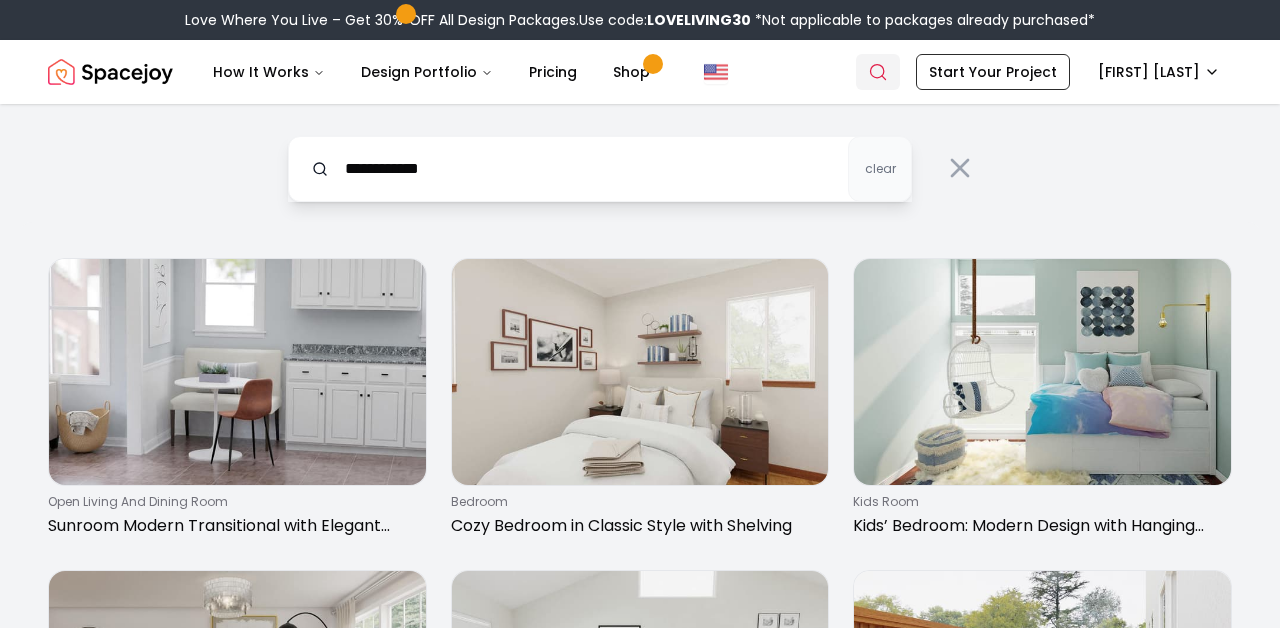 type on "**********" 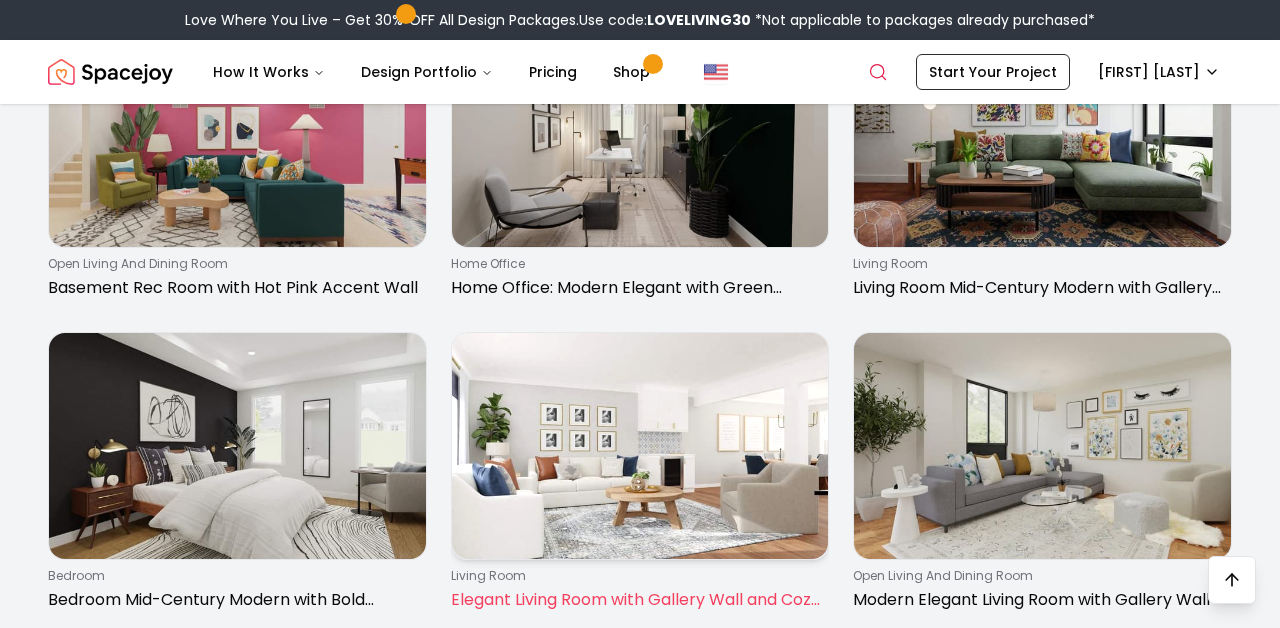 scroll, scrollTop: 1251, scrollLeft: 0, axis: vertical 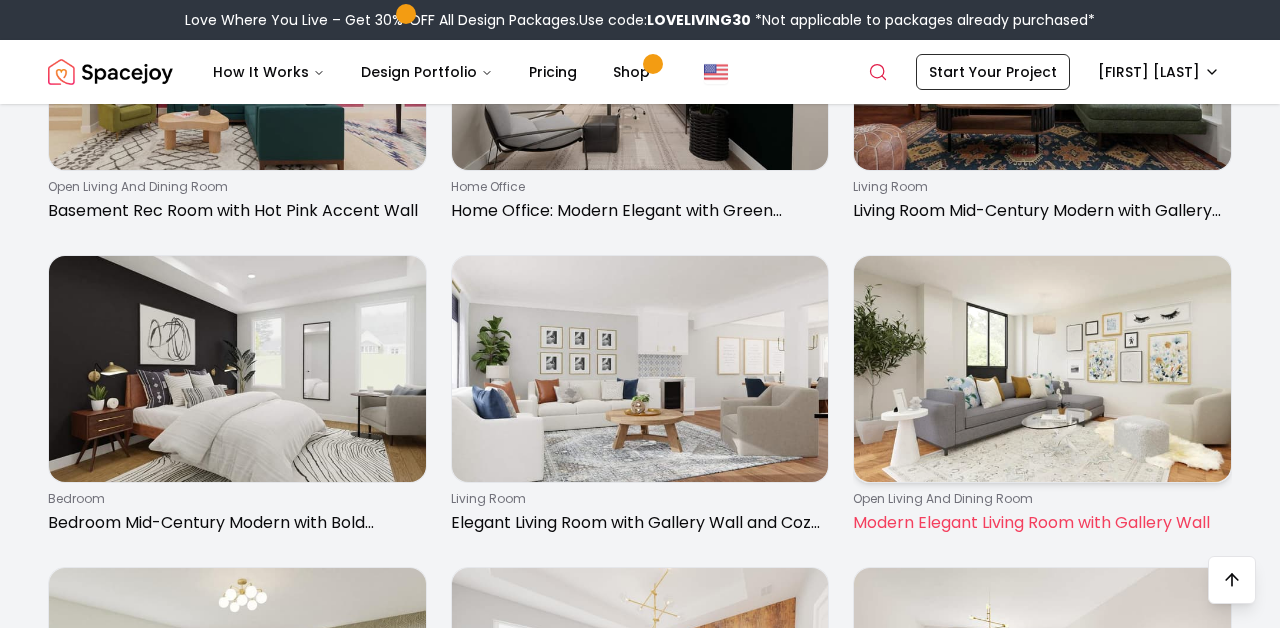click at bounding box center (1042, 369) 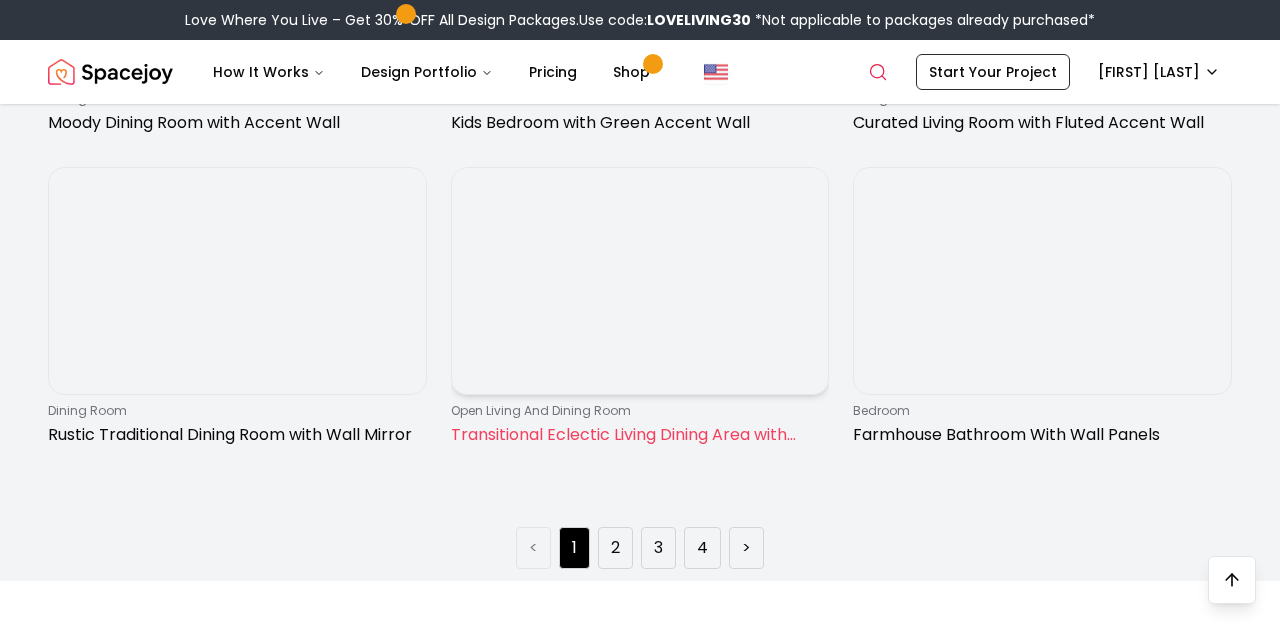 scroll, scrollTop: 2940, scrollLeft: 0, axis: vertical 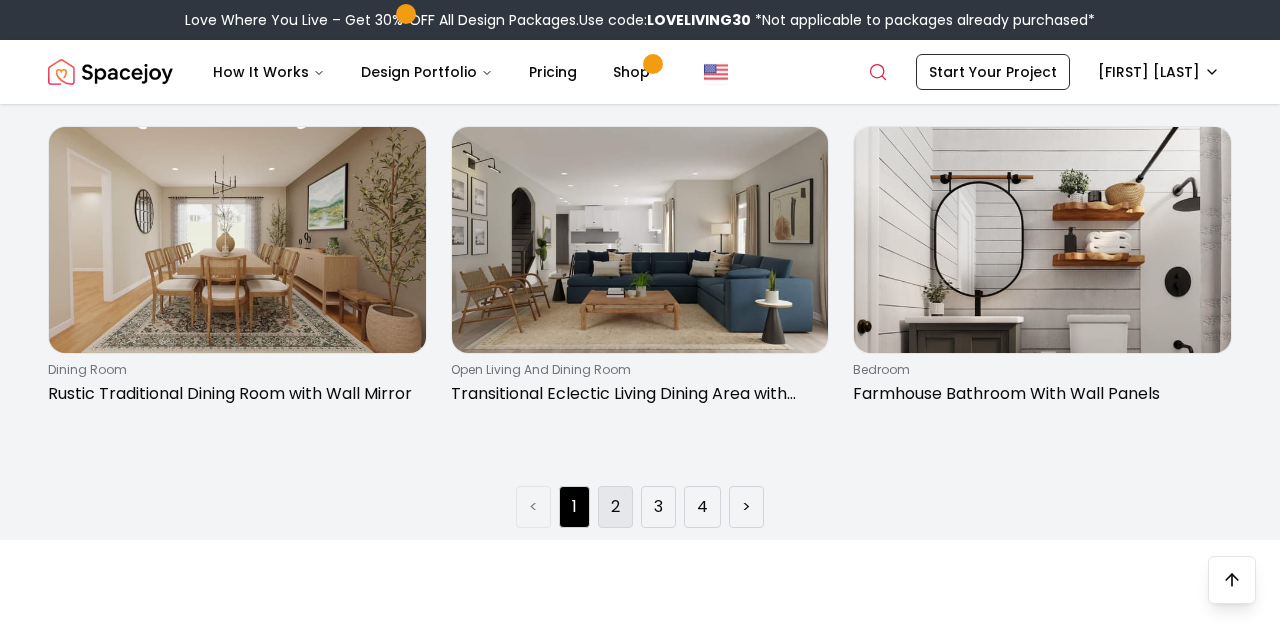 click on "2" at bounding box center [615, 507] 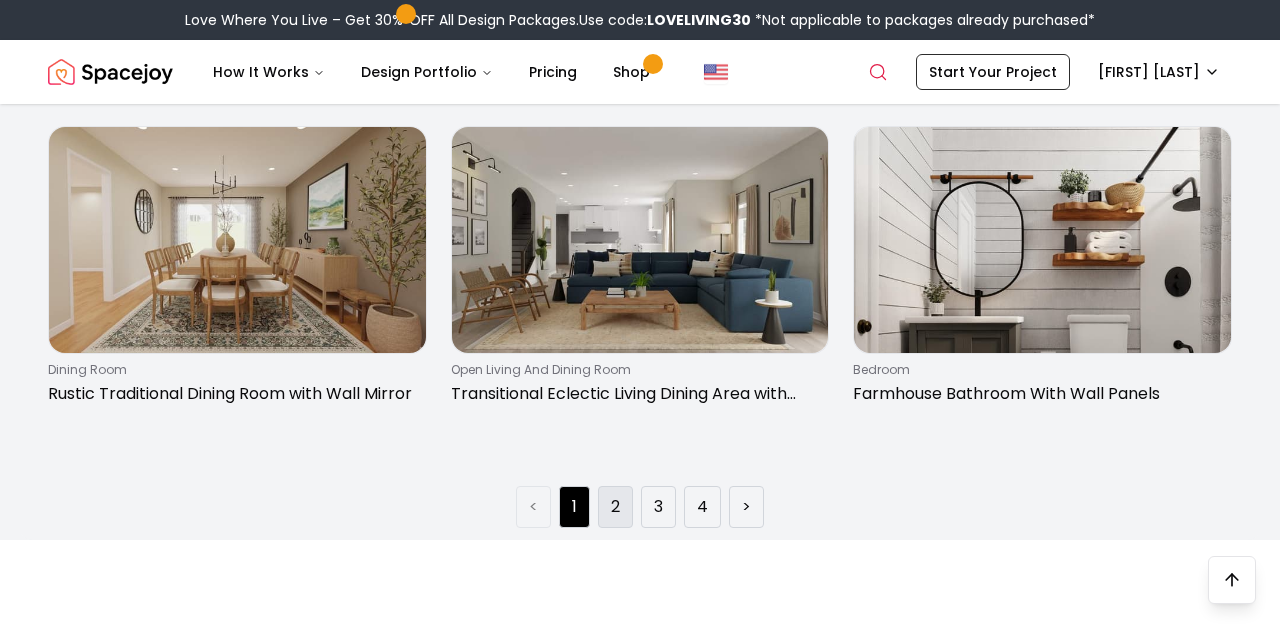 click on "2" at bounding box center (615, 507) 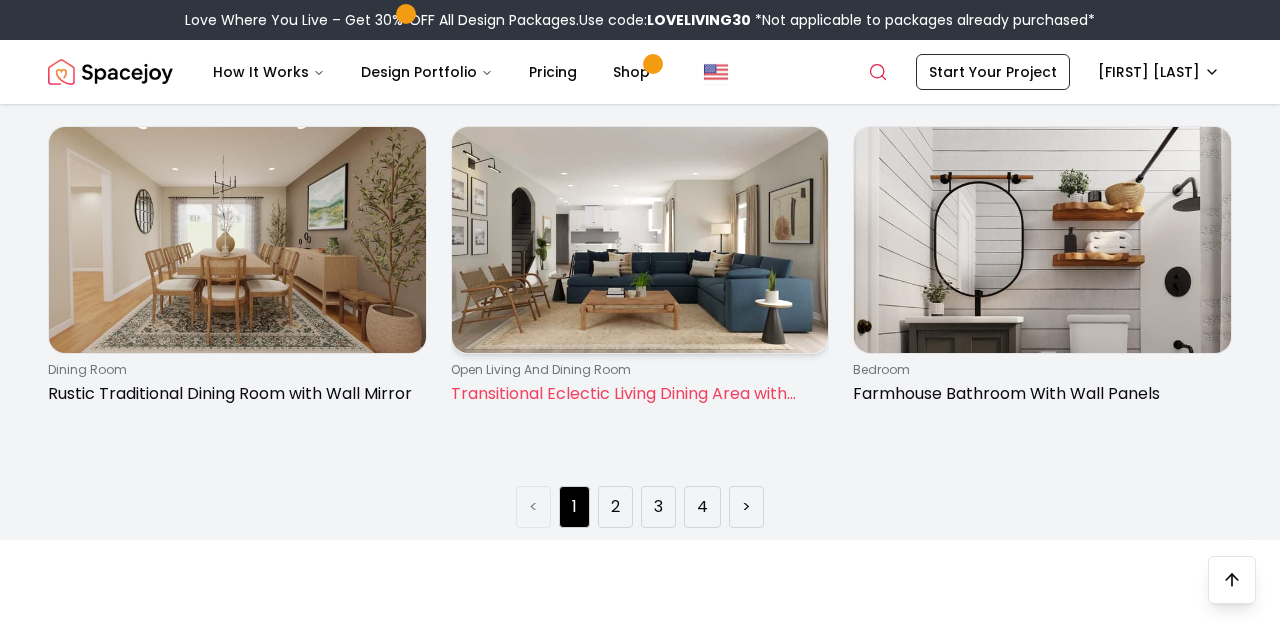 scroll, scrollTop: 2919, scrollLeft: 0, axis: vertical 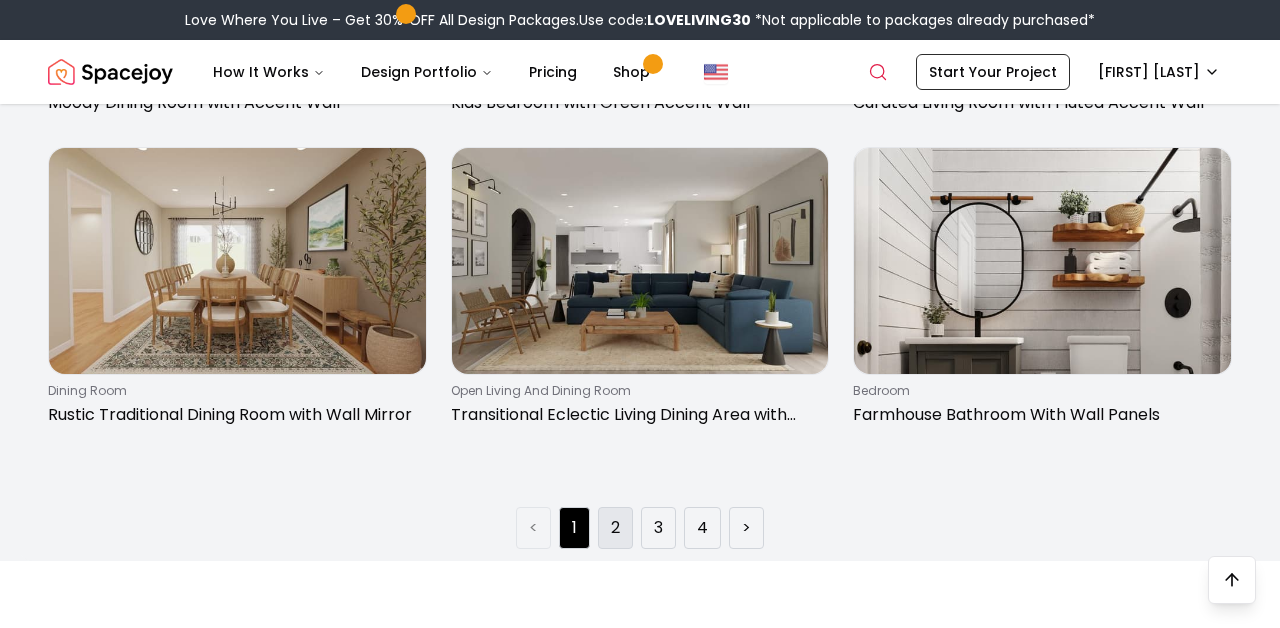 click on "2" at bounding box center [615, 528] 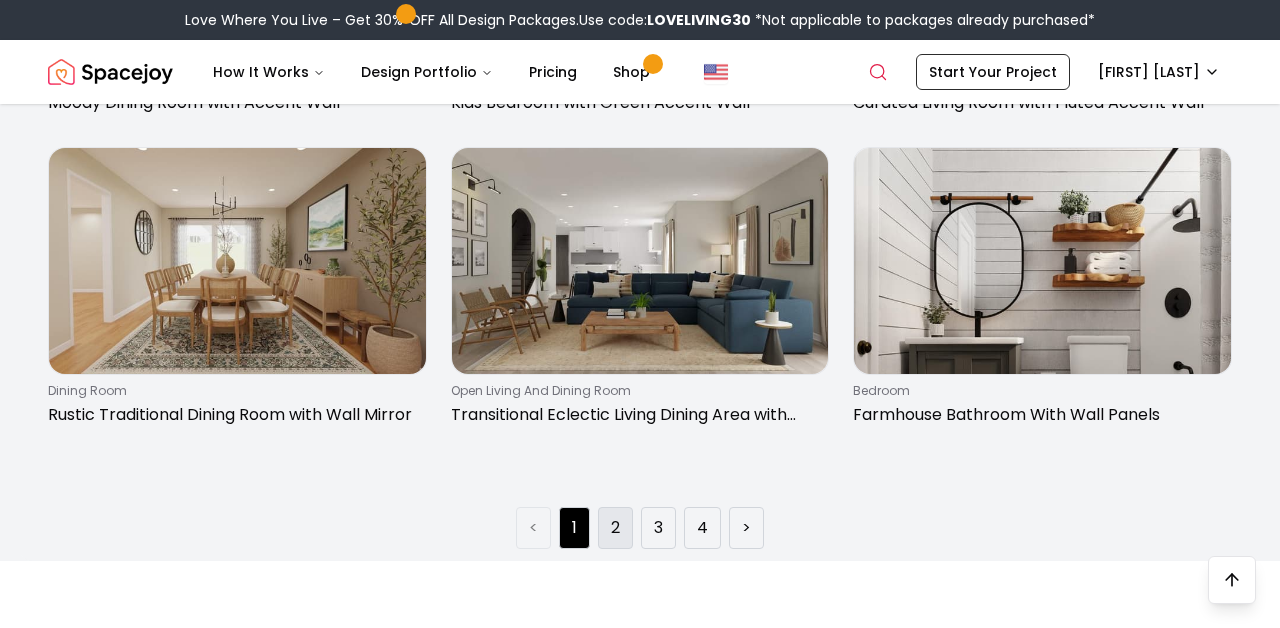 click on "2" at bounding box center (615, 528) 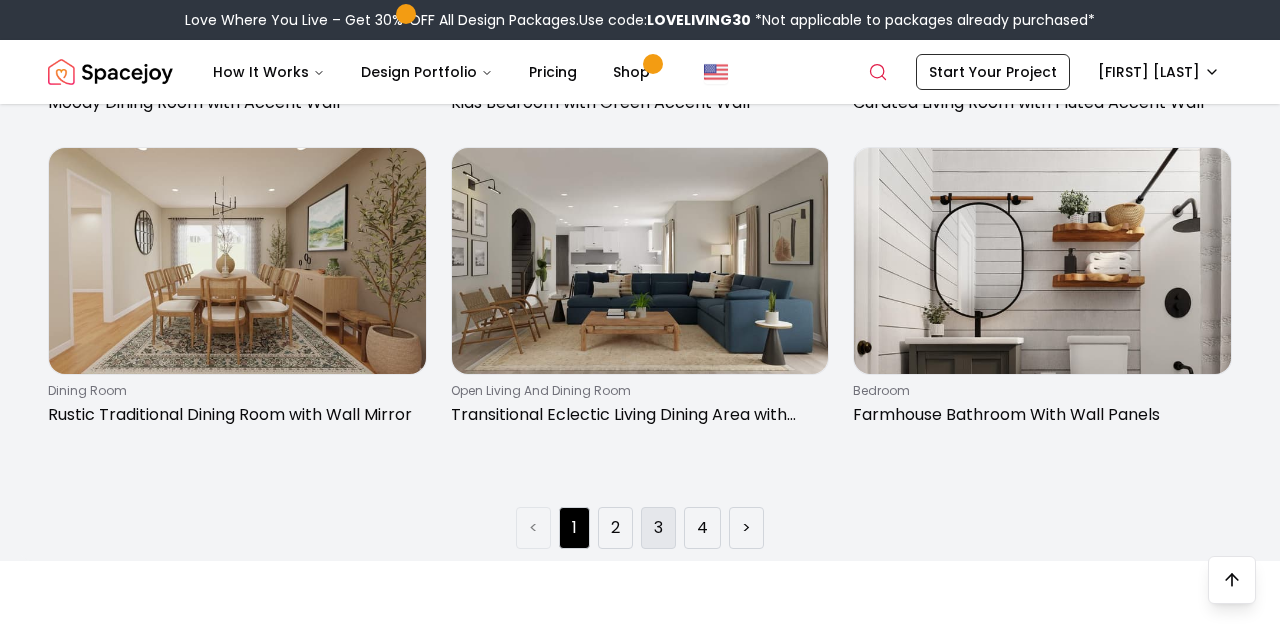 click on "3" at bounding box center [658, 528] 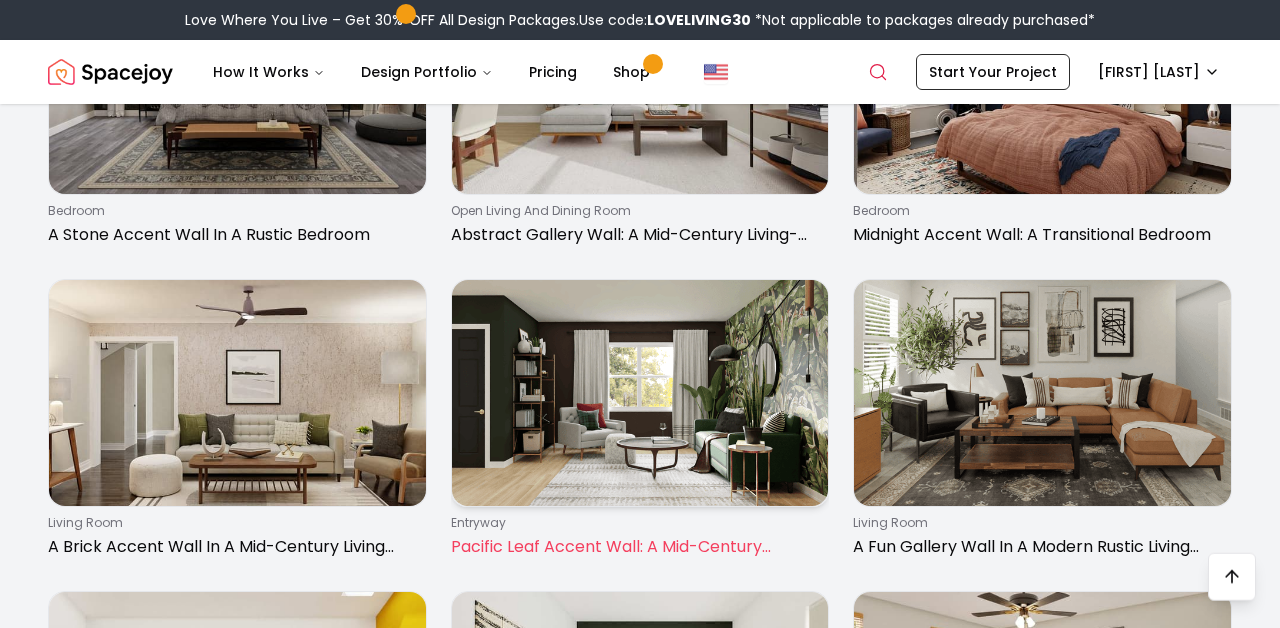 scroll, scrollTop: 608, scrollLeft: 0, axis: vertical 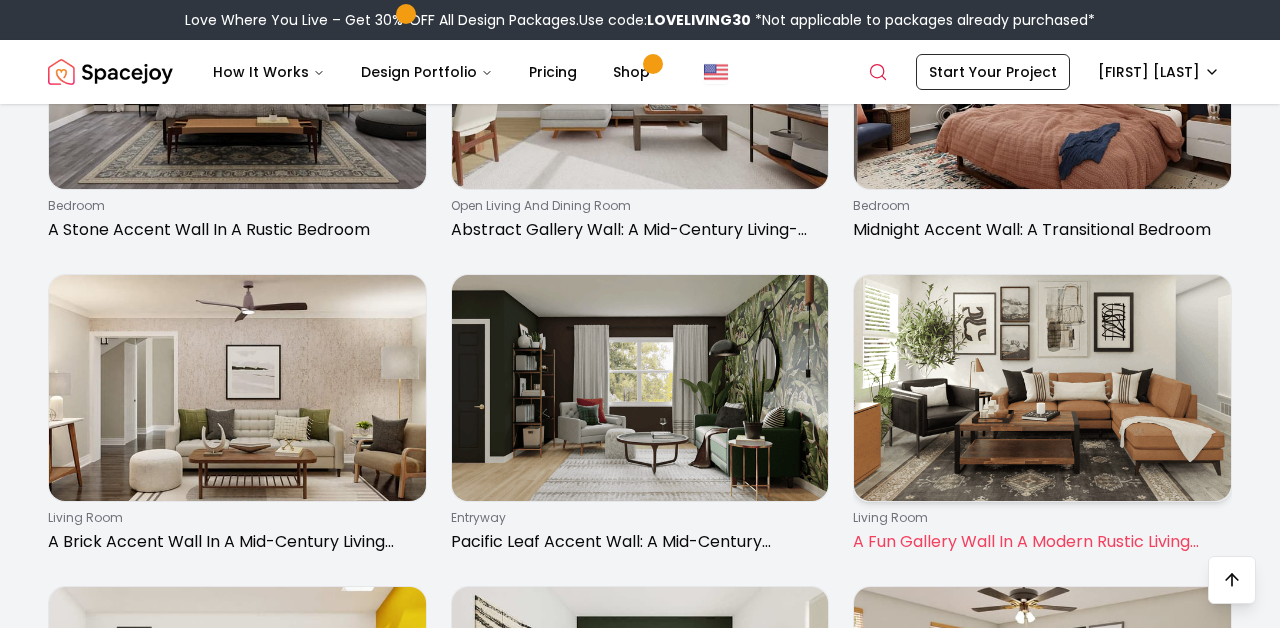 click on "living room" at bounding box center [1038, 518] 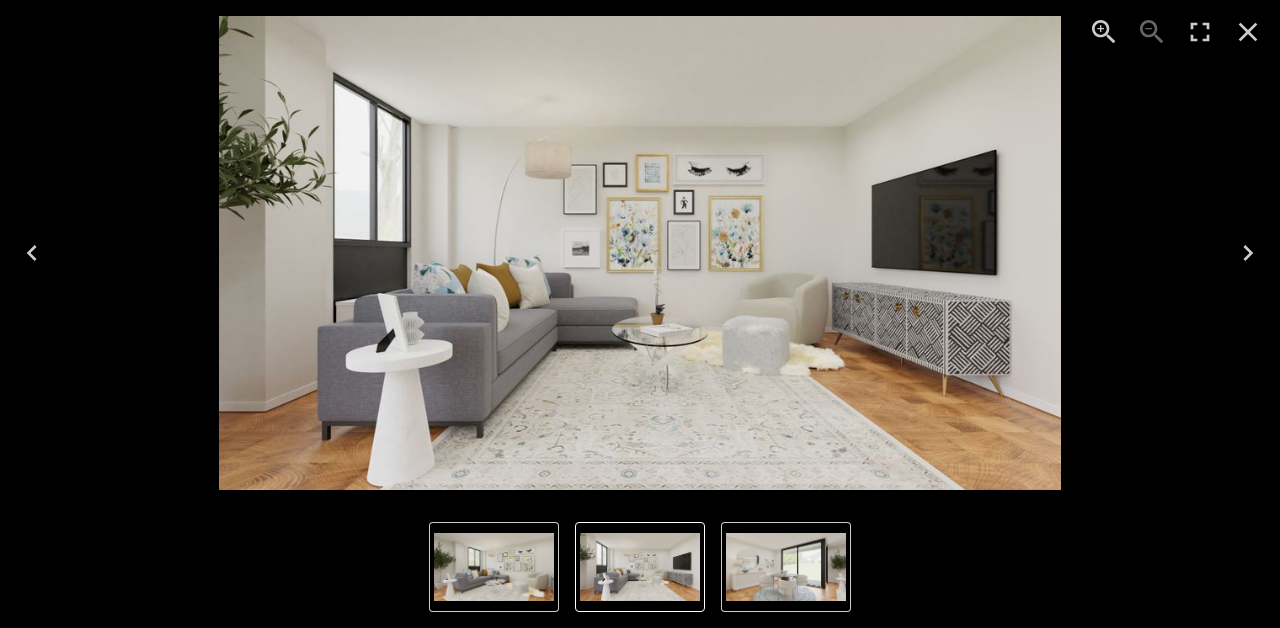 scroll, scrollTop: 0, scrollLeft: 0, axis: both 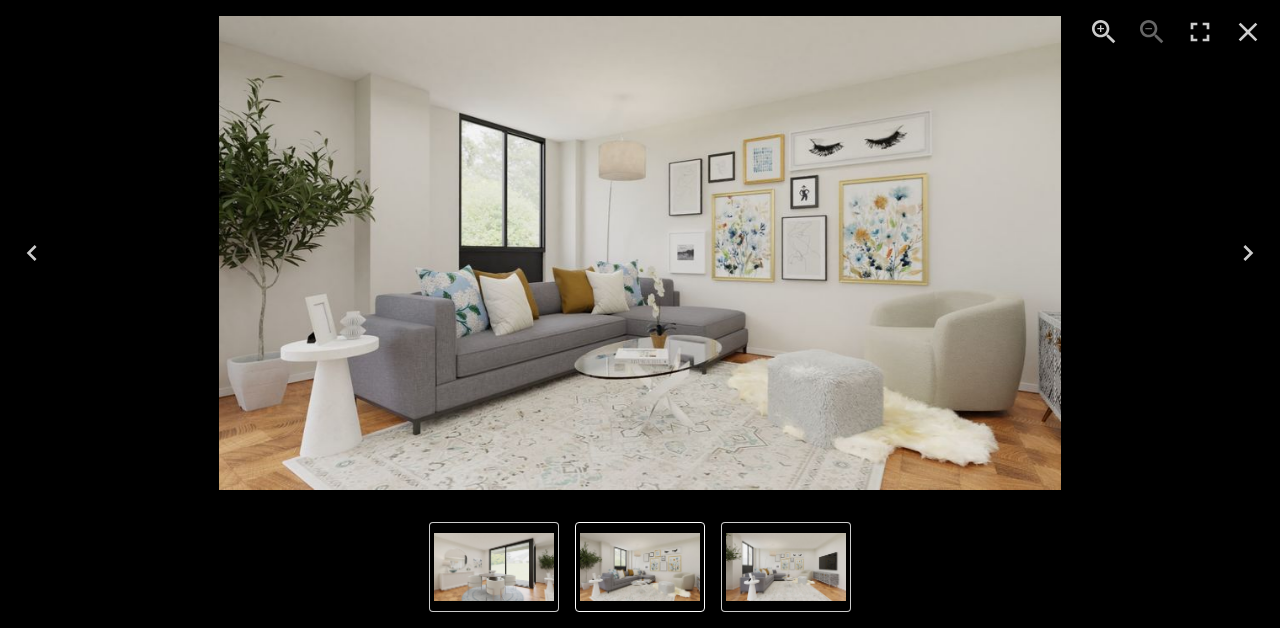 click 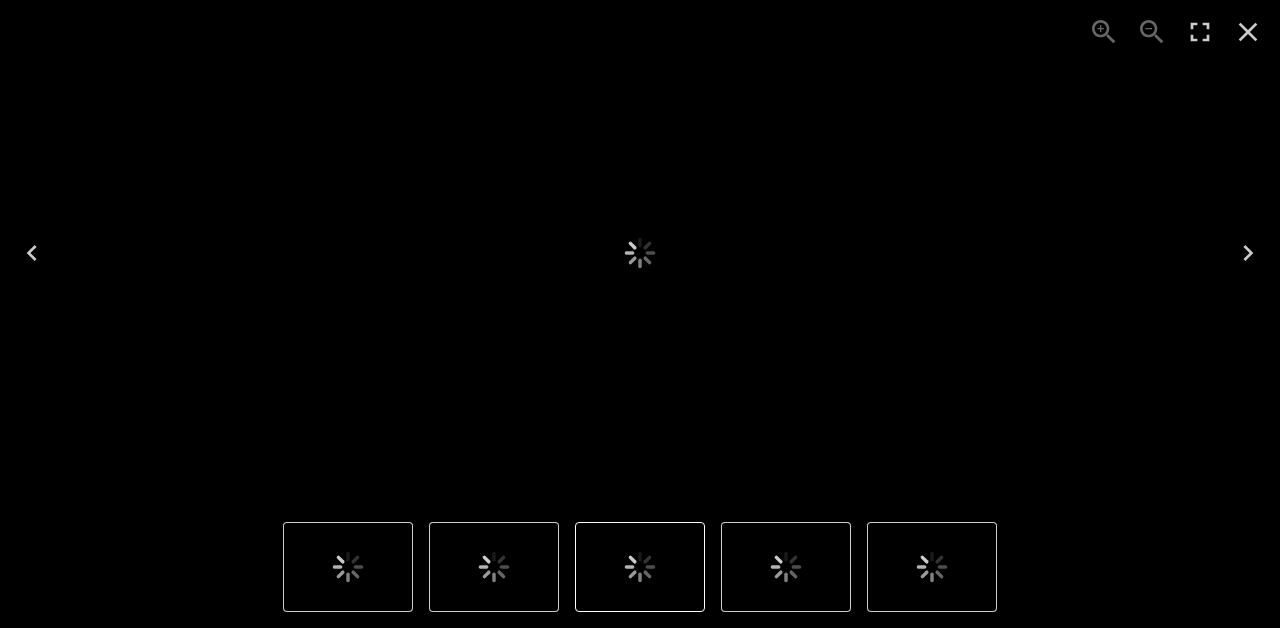 scroll, scrollTop: 0, scrollLeft: 0, axis: both 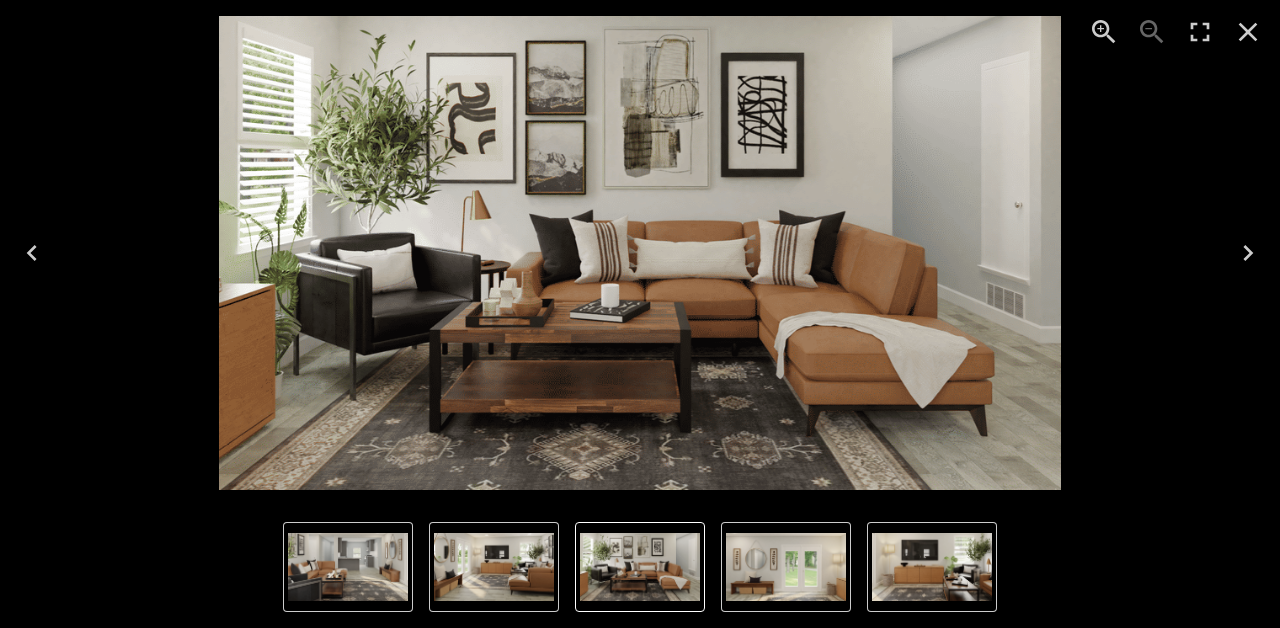 click at bounding box center [640, 253] 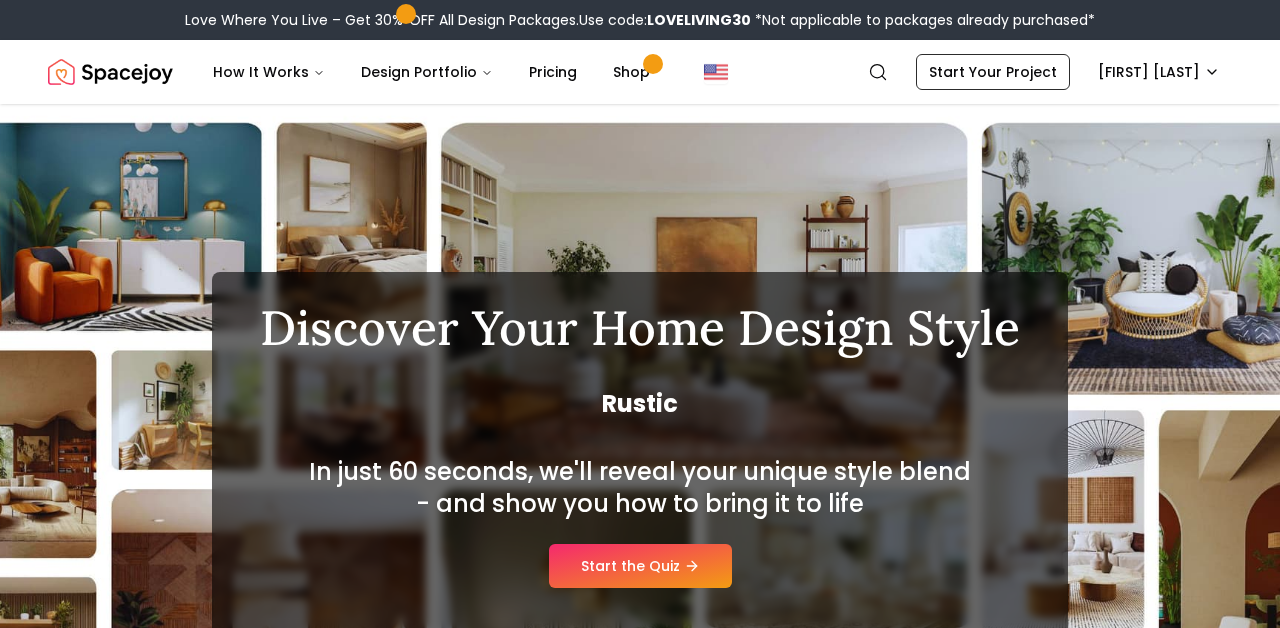 scroll, scrollTop: 4166, scrollLeft: 0, axis: vertical 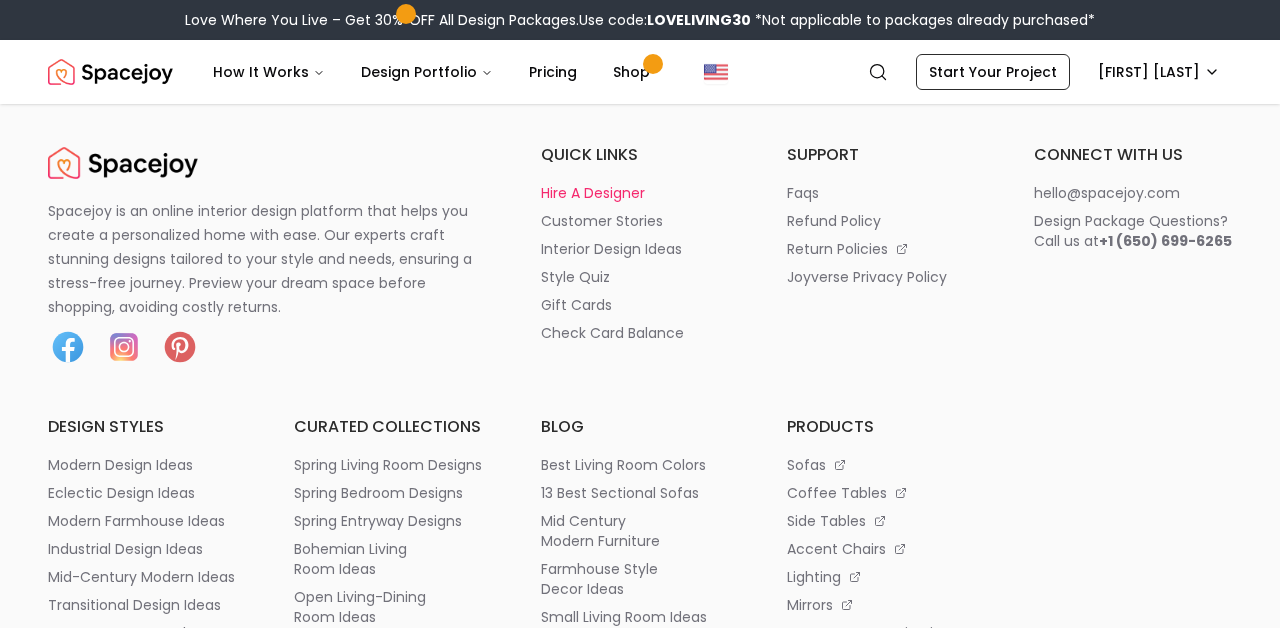 click on "hire a designer" at bounding box center [593, 193] 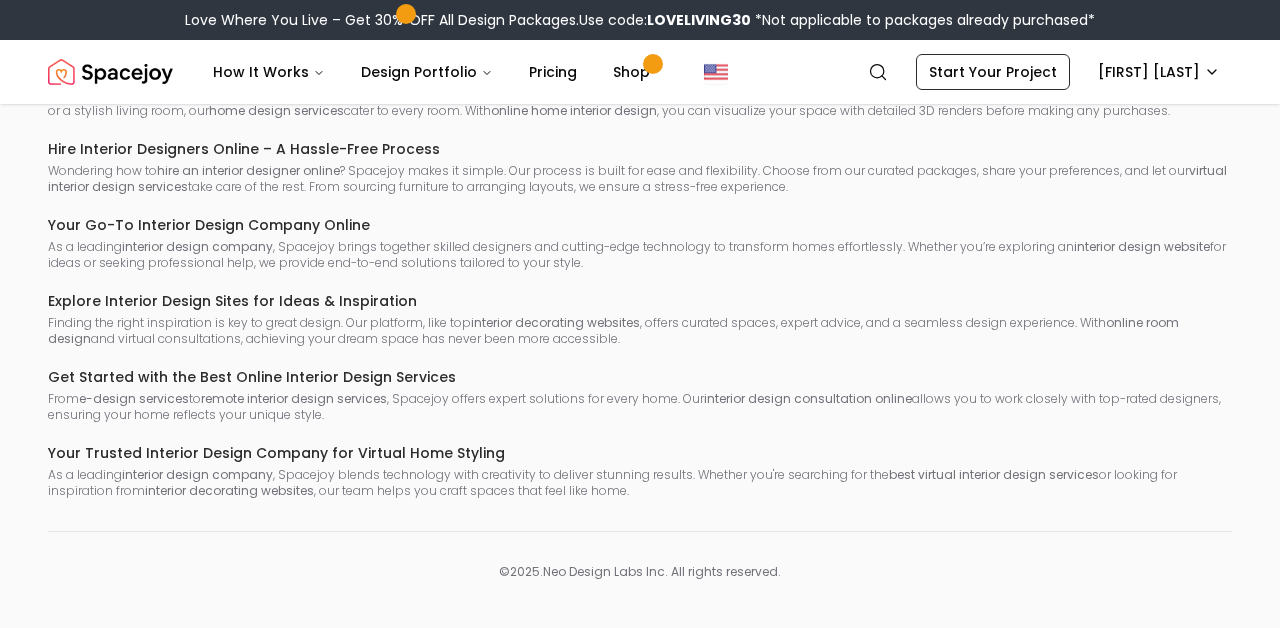 scroll, scrollTop: 0, scrollLeft: 0, axis: both 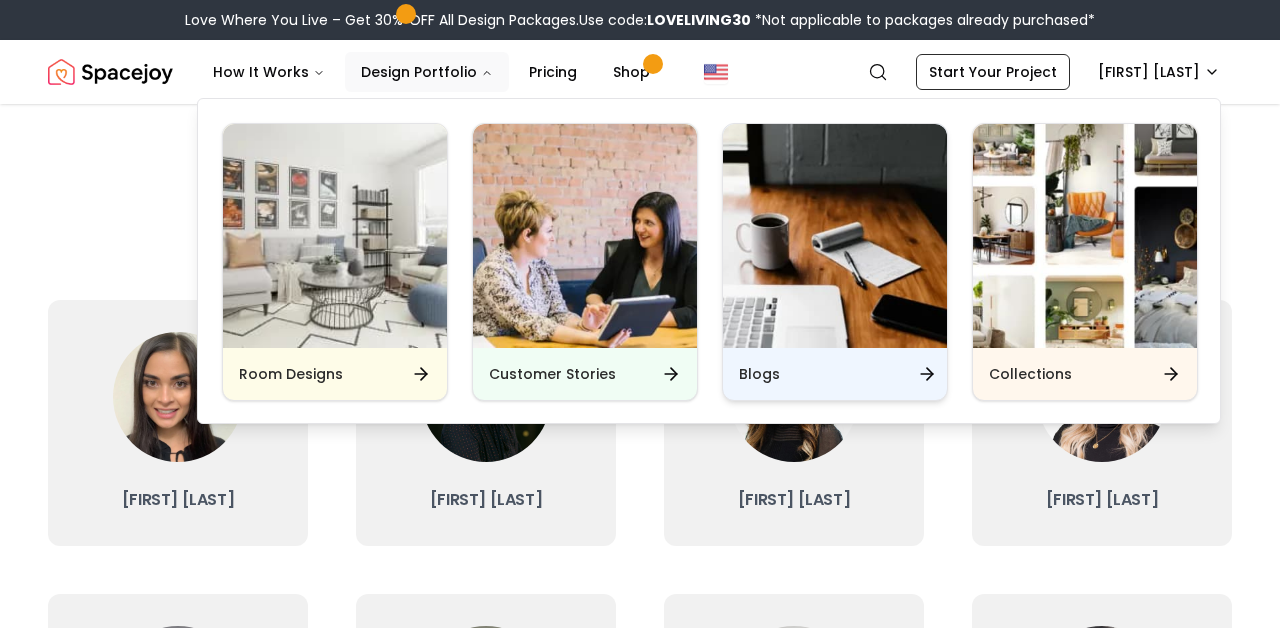 click on "Blogs" at bounding box center (759, 374) 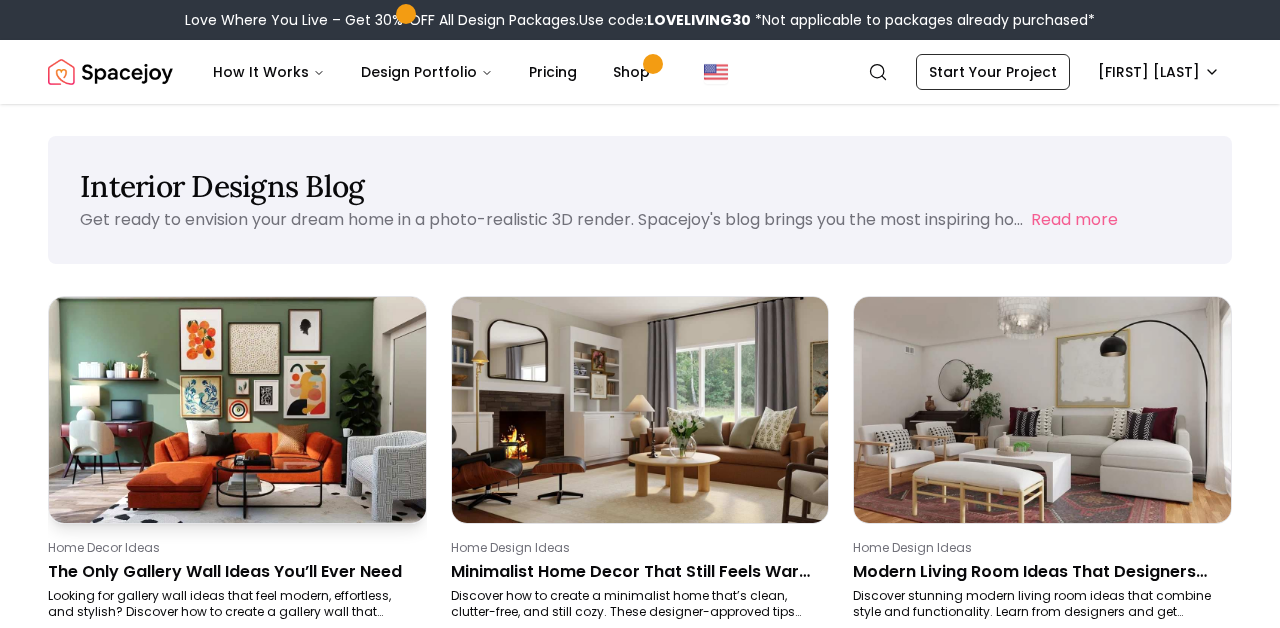 scroll, scrollTop: 99, scrollLeft: 0, axis: vertical 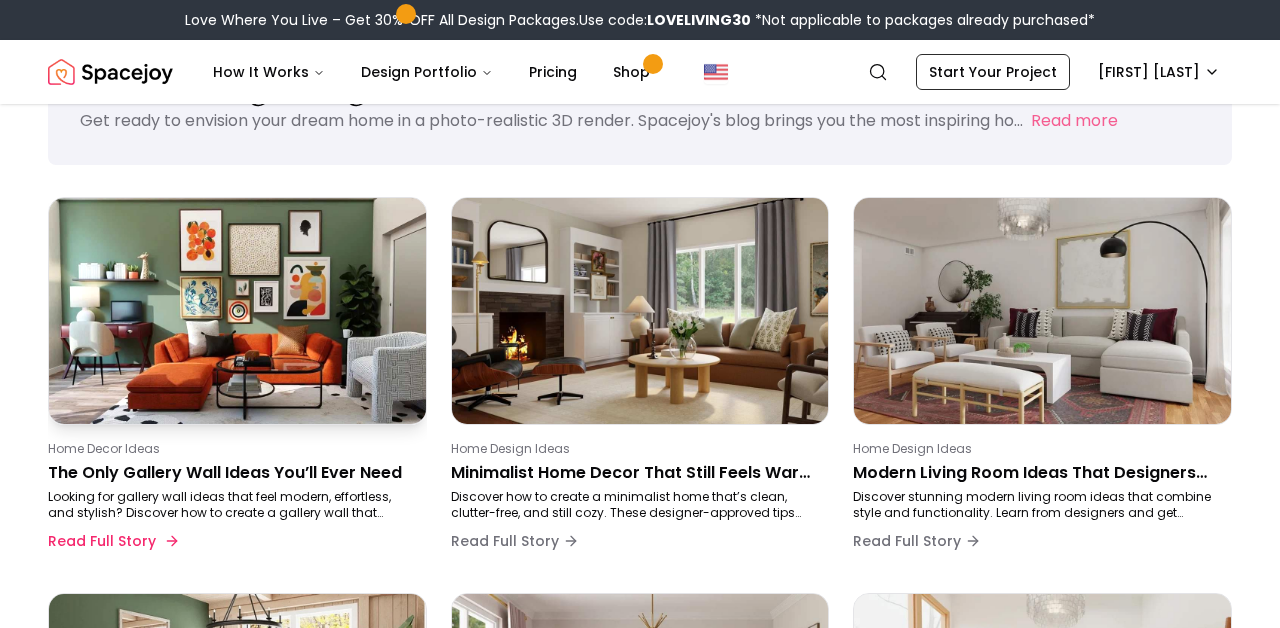 click on "Home Decor Ideas The Only Gallery Wall Ideas You’ll Ever Need Looking for gallery wall ideas that feel modern, effortless, and stylish? Discover how to create a gallery wall that reflects your personality with layout tips, art suggestions, and designer tricks you’ll love. Read Full Story" at bounding box center (233, 501) 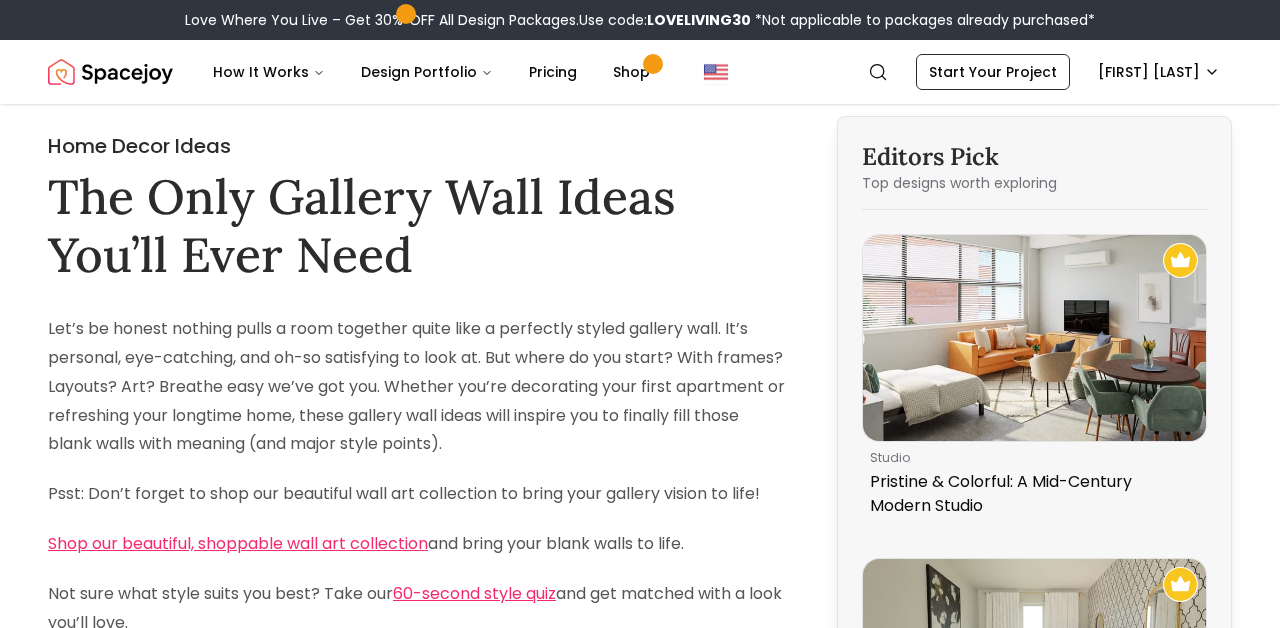 scroll, scrollTop: 0, scrollLeft: 0, axis: both 